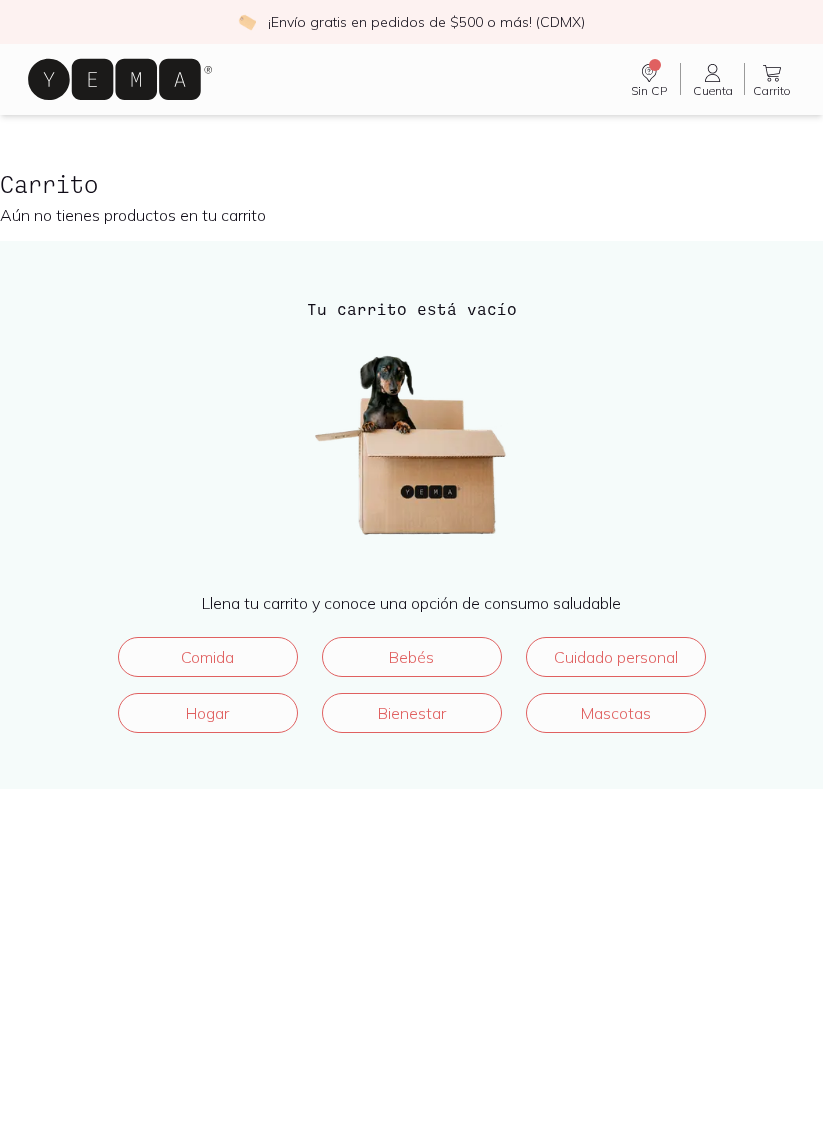 scroll, scrollTop: 0, scrollLeft: 0, axis: both 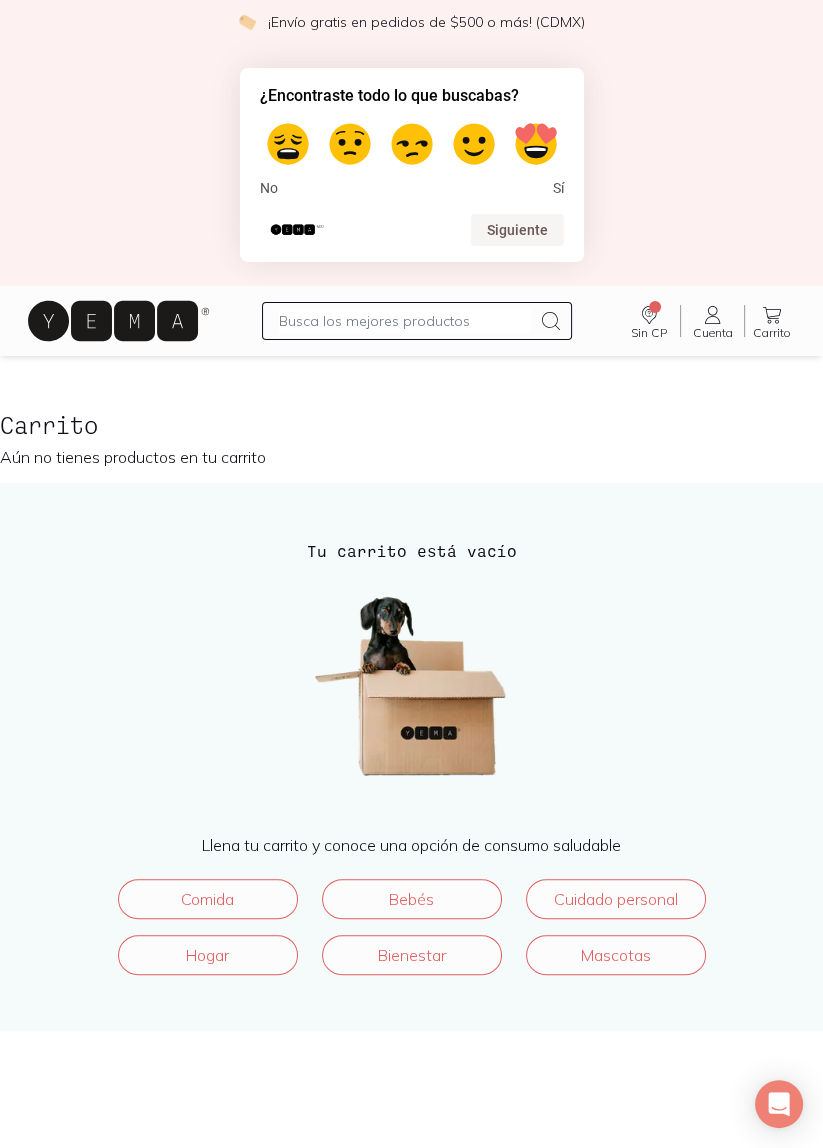 click at bounding box center (405, 321) 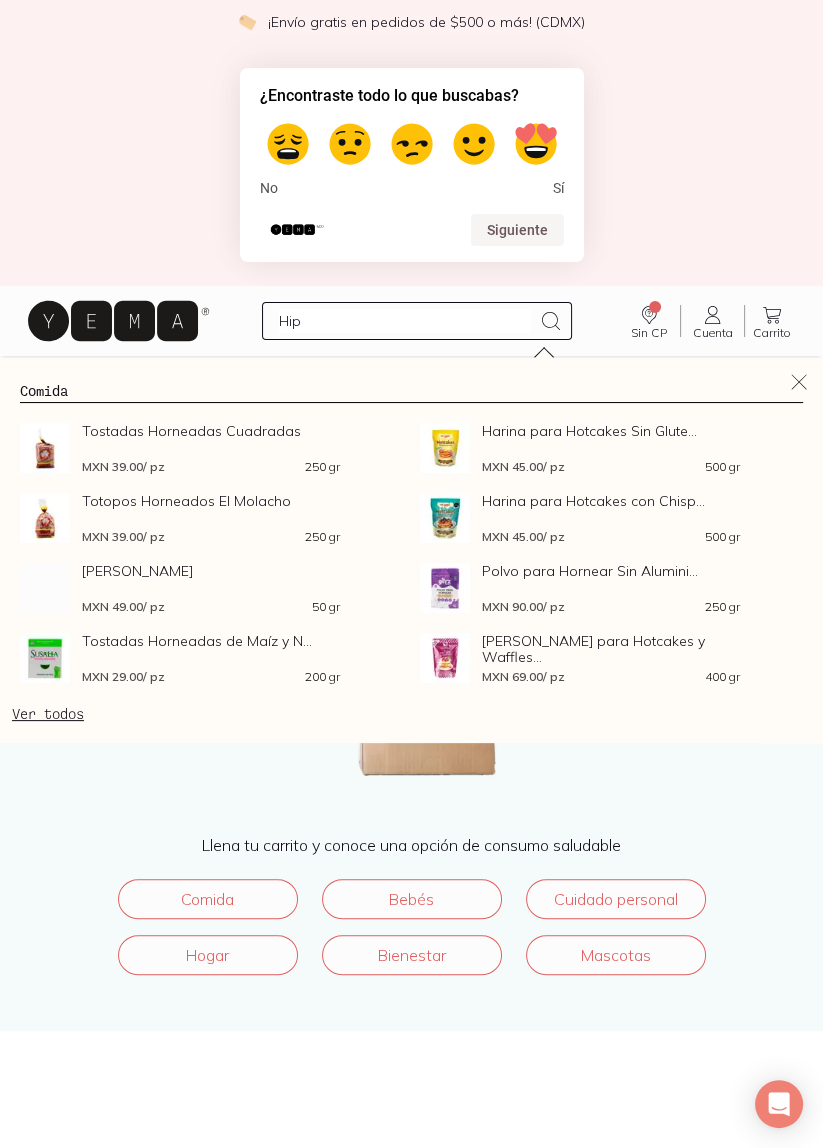 type on "[PERSON_NAME]" 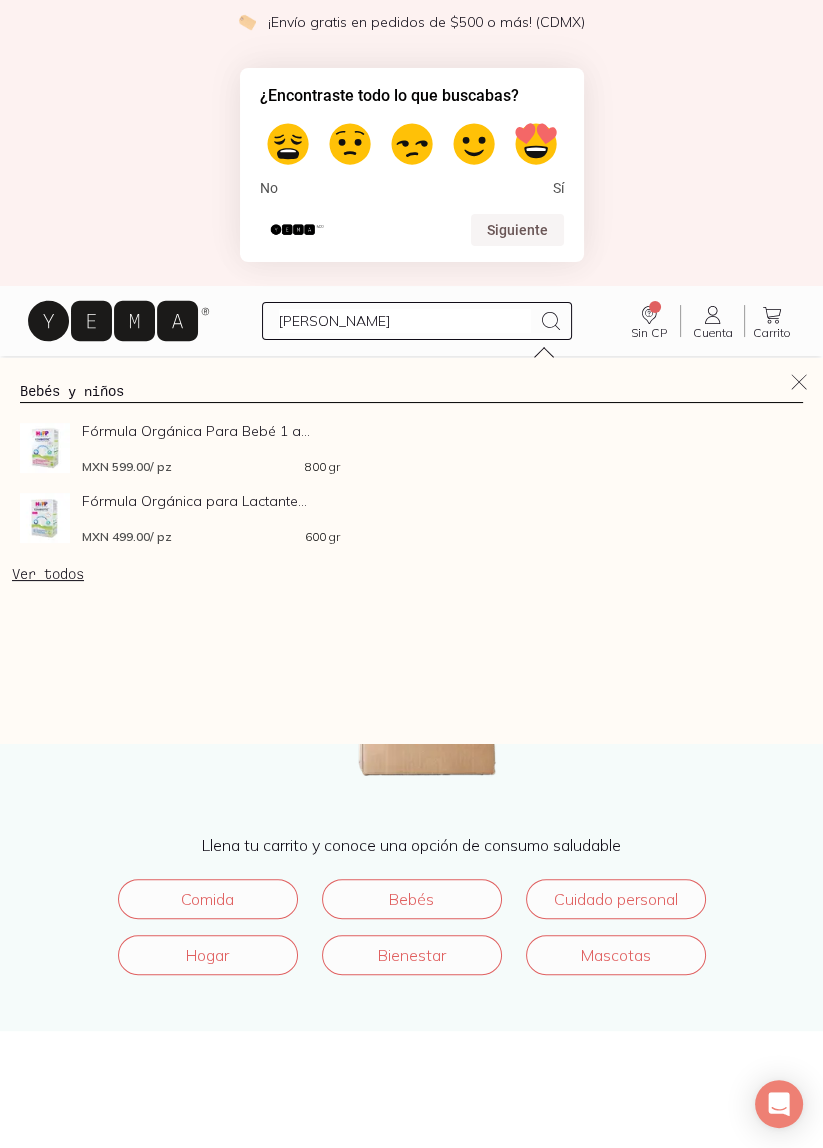 click on "Fórmula Orgánica para Lactante... MXN 499.00  / pz 600 gr" at bounding box center [211, 518] 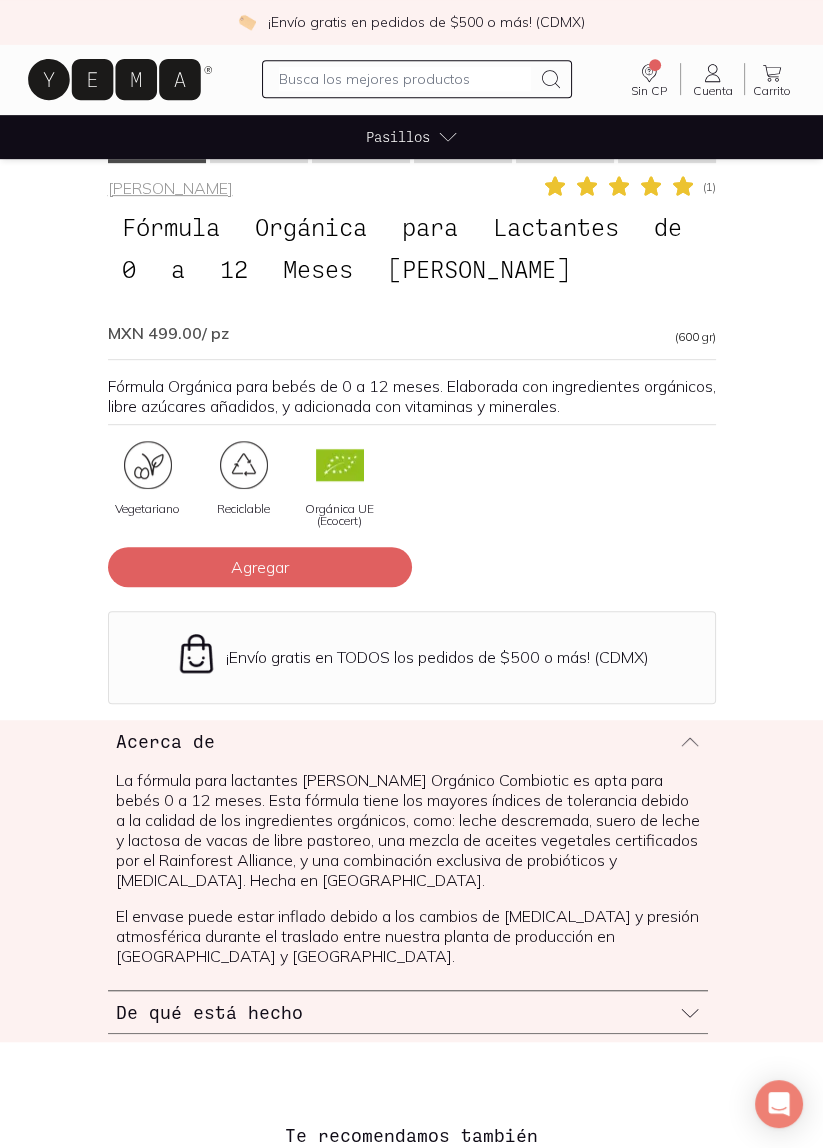 scroll, scrollTop: 671, scrollLeft: 0, axis: vertical 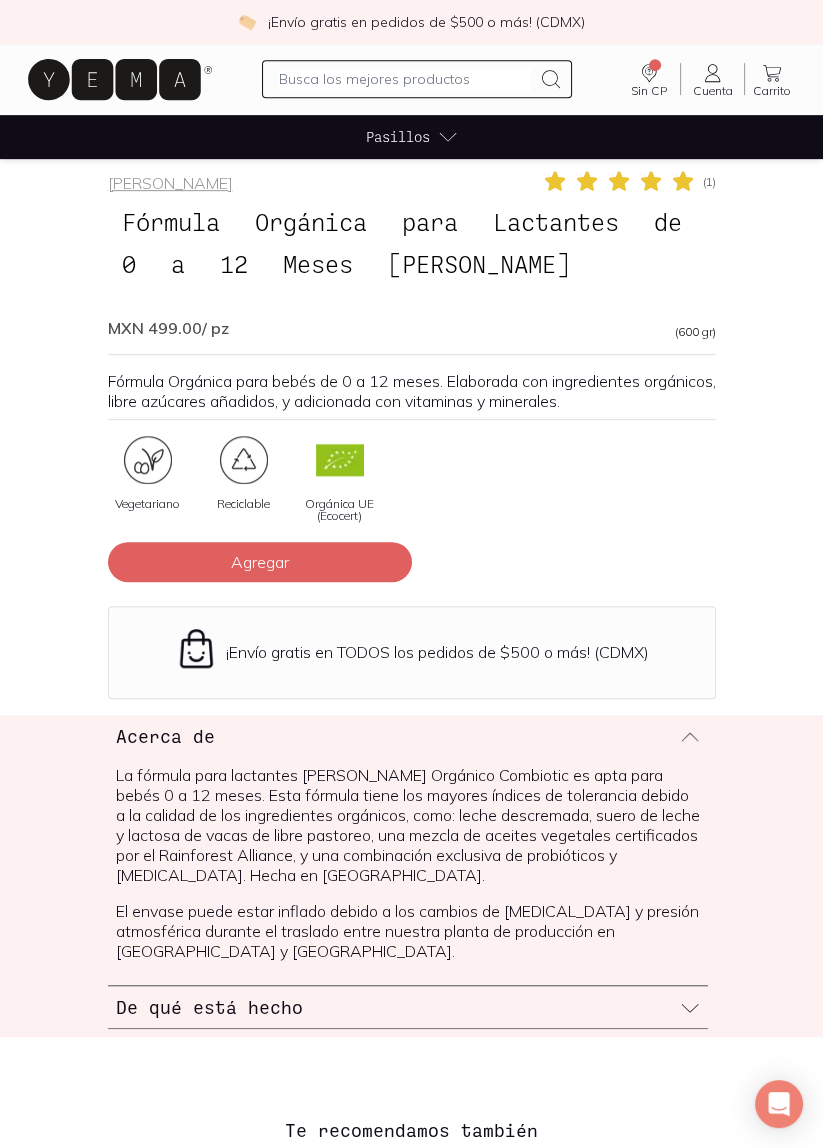 click on "Agregar" at bounding box center [260, 562] 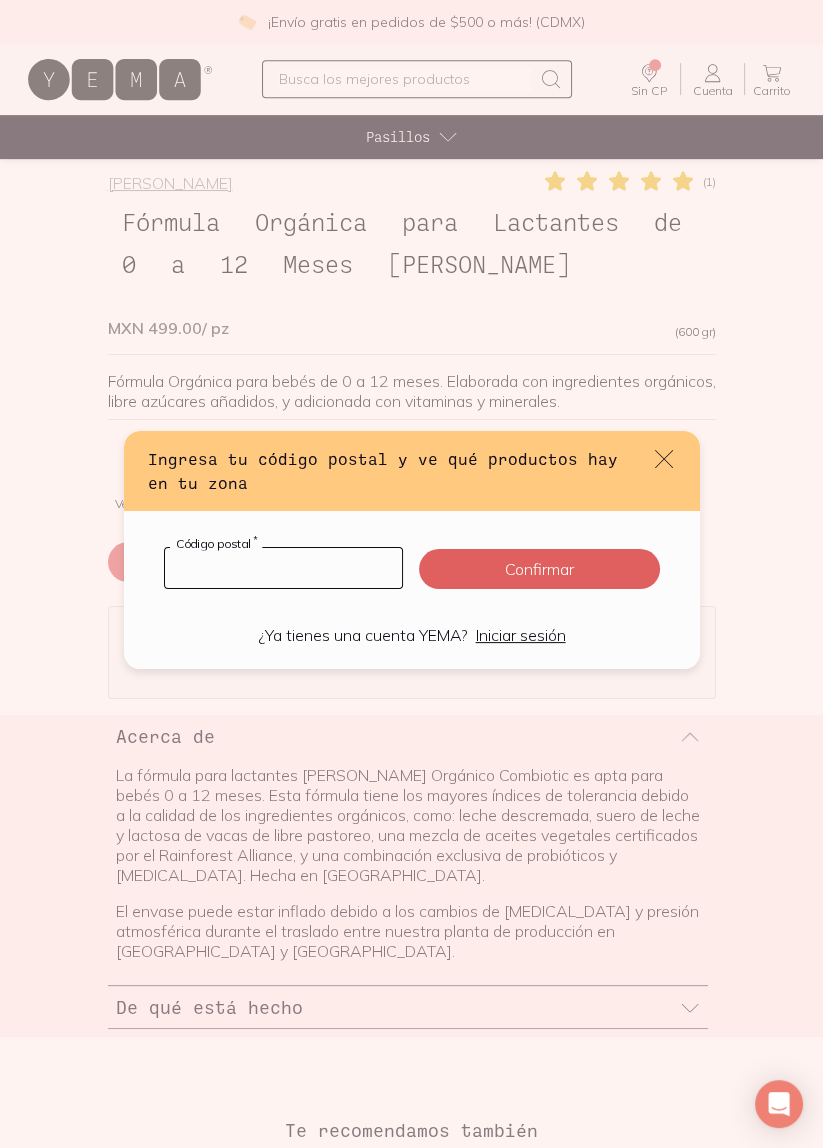 click at bounding box center (283, 568) 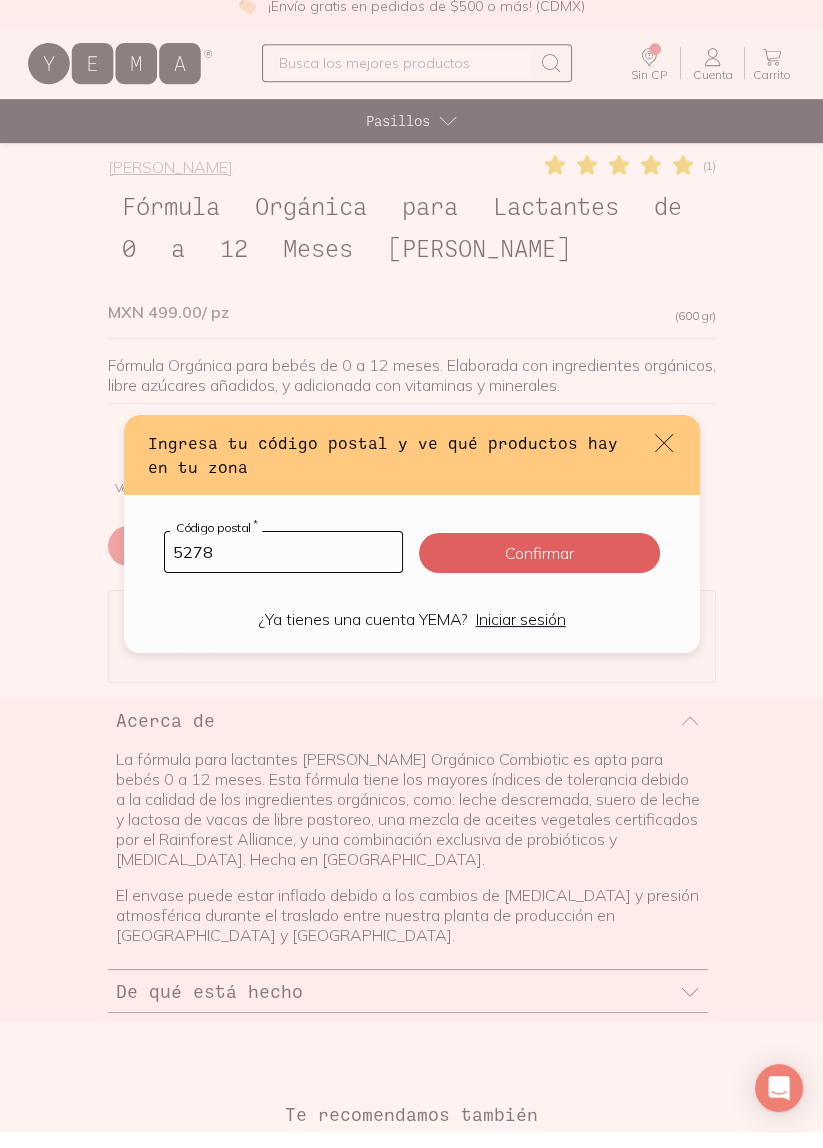 type on "52783" 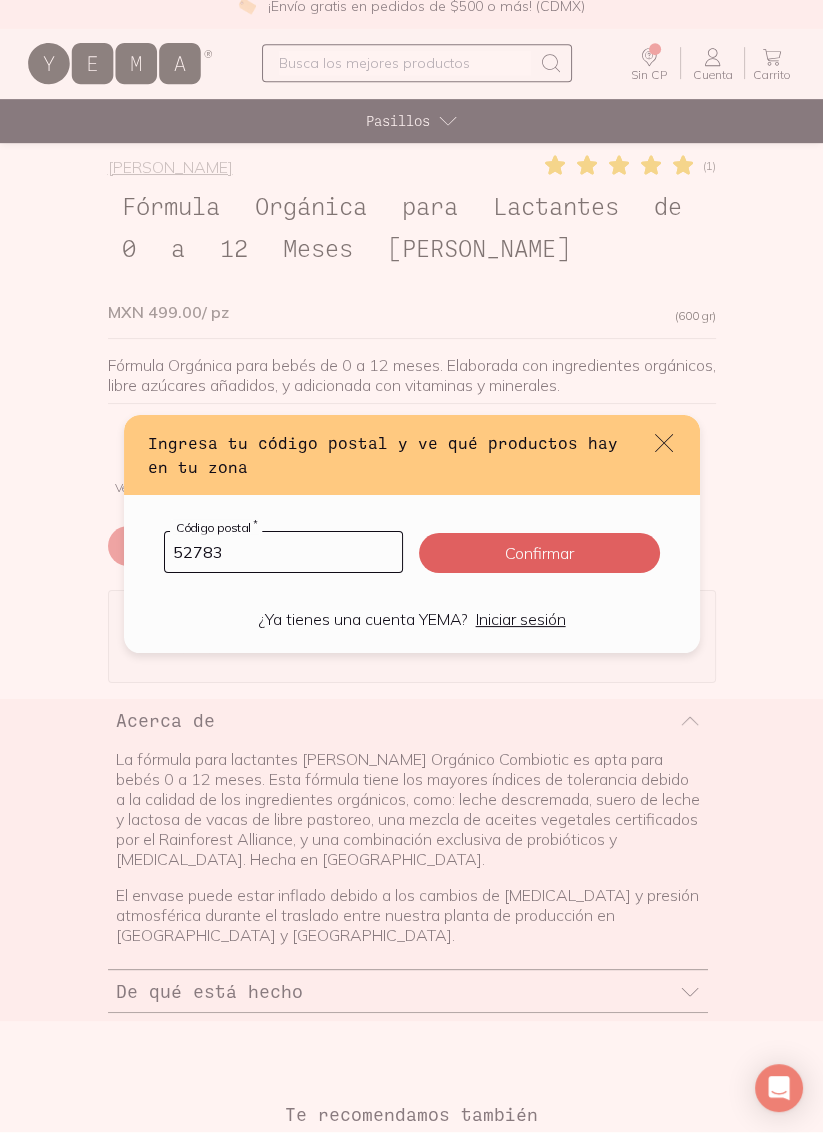 click on "Confirmar" at bounding box center [539, 569] 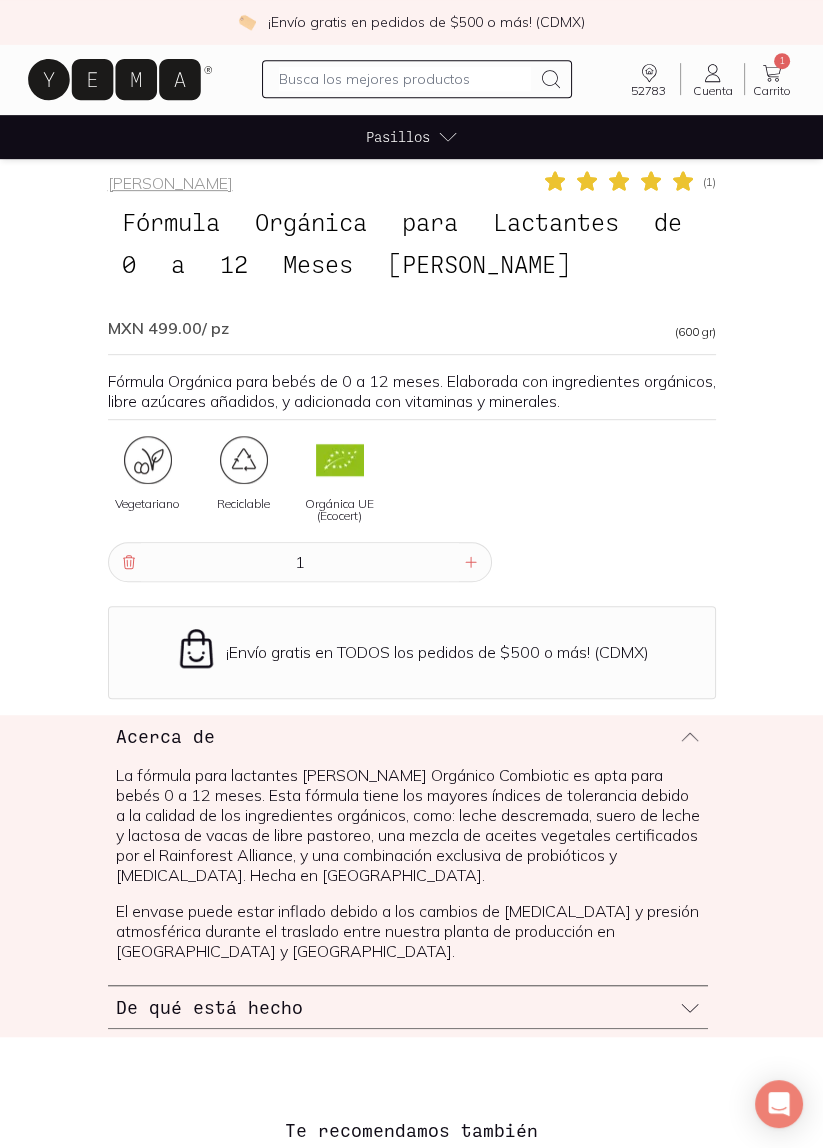 click at bounding box center [471, 562] 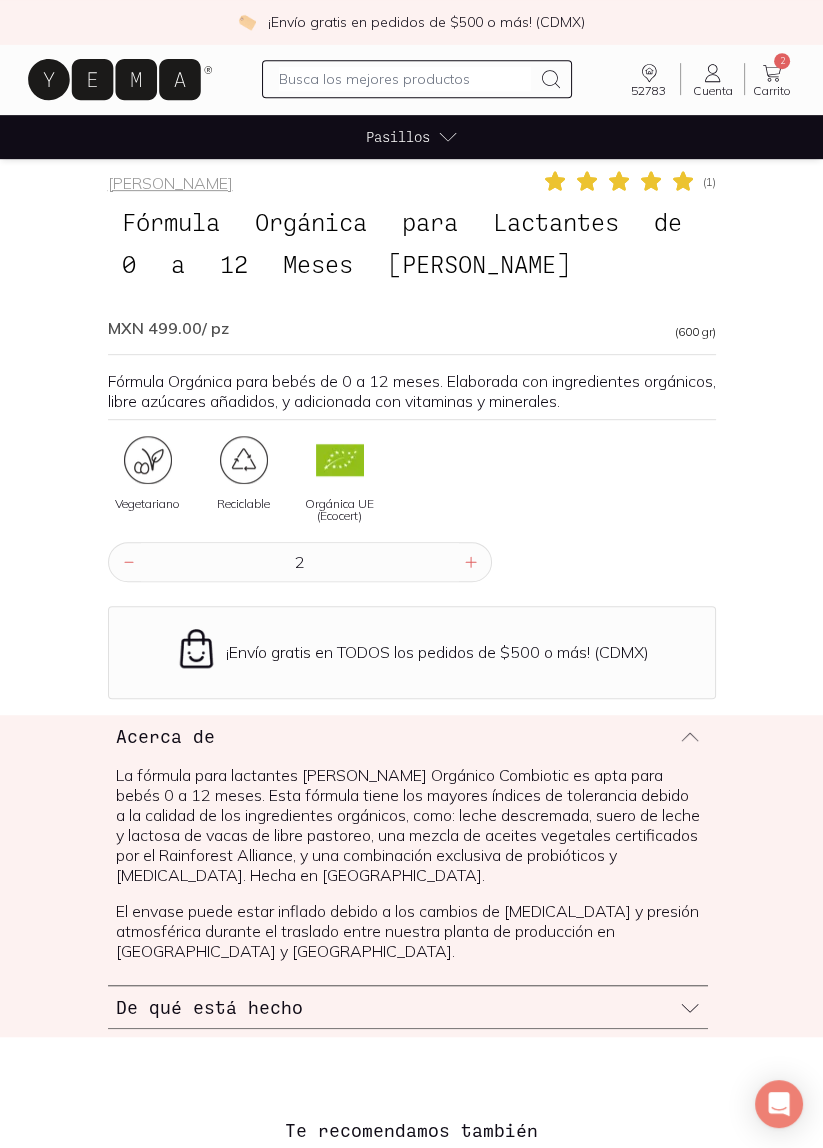 click 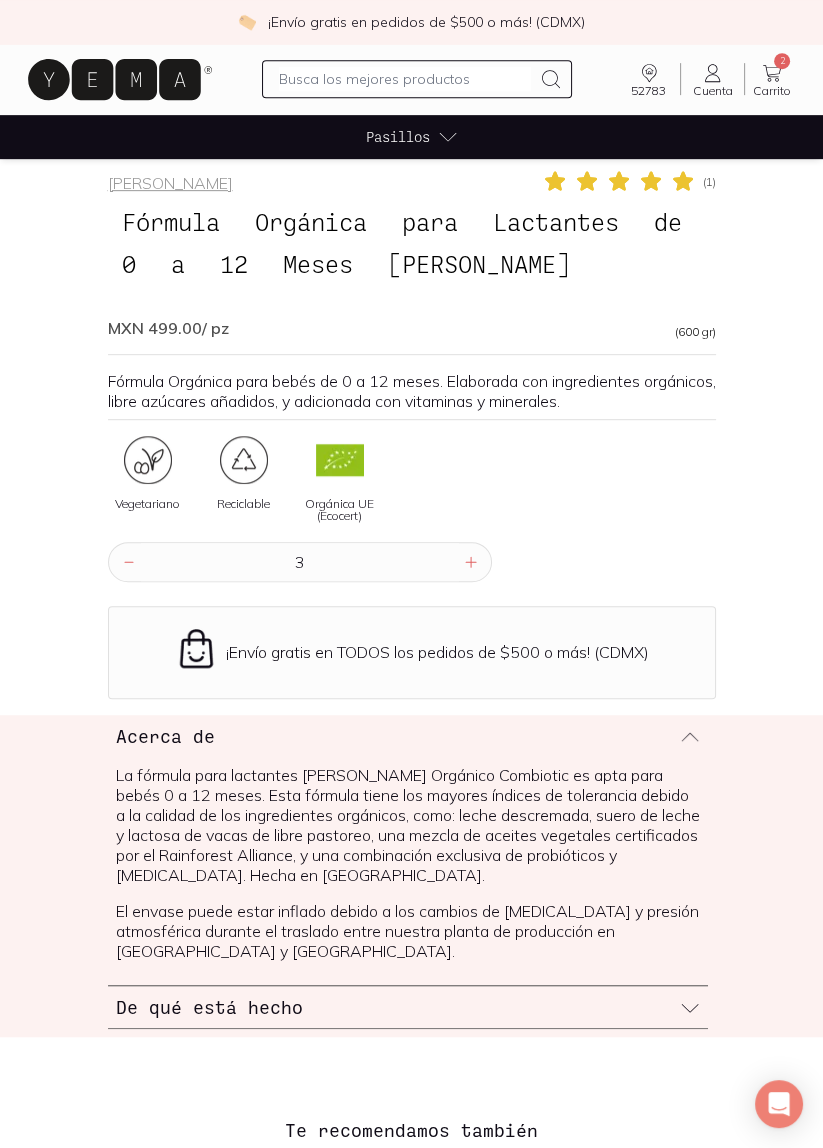 click 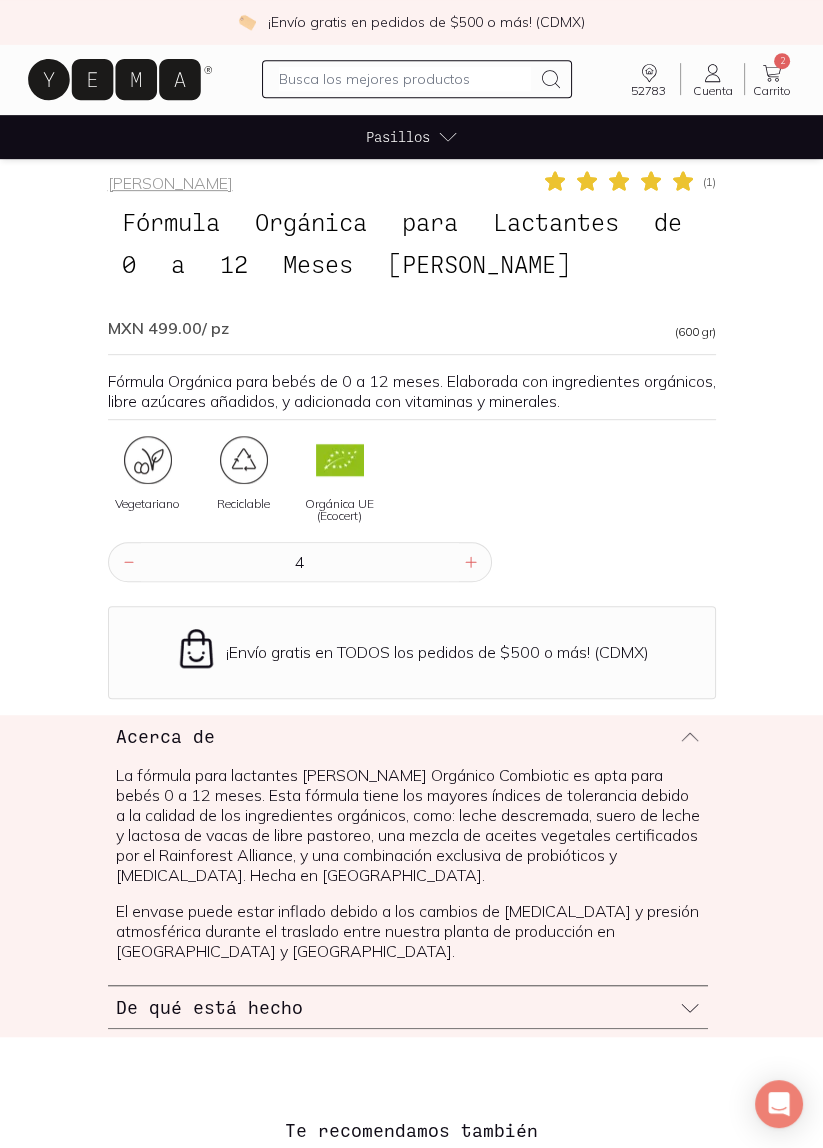 click 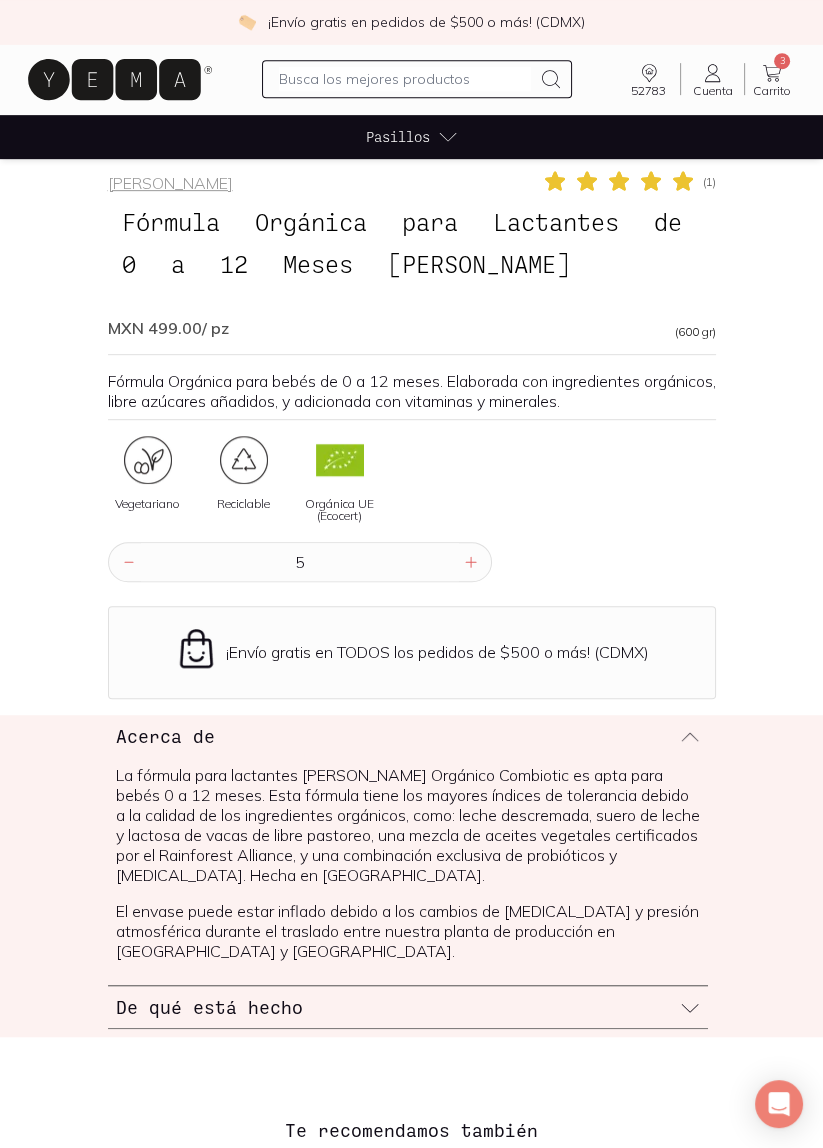click 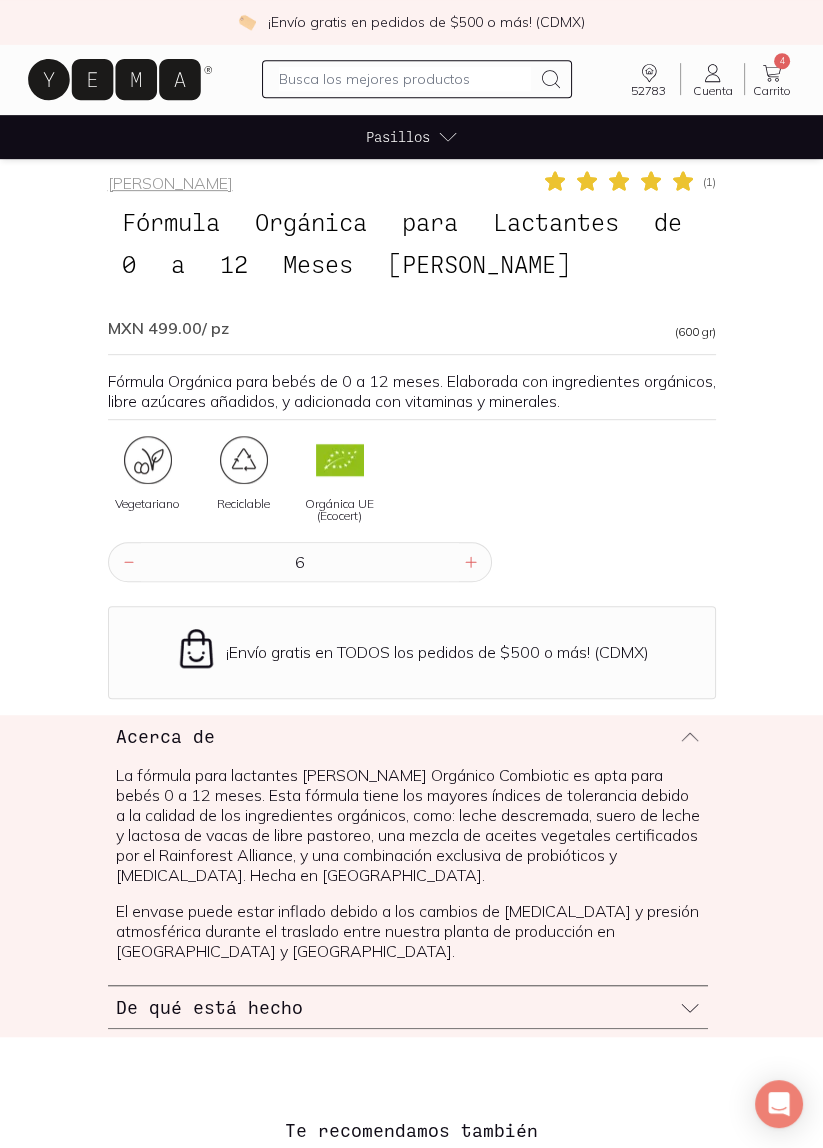 click 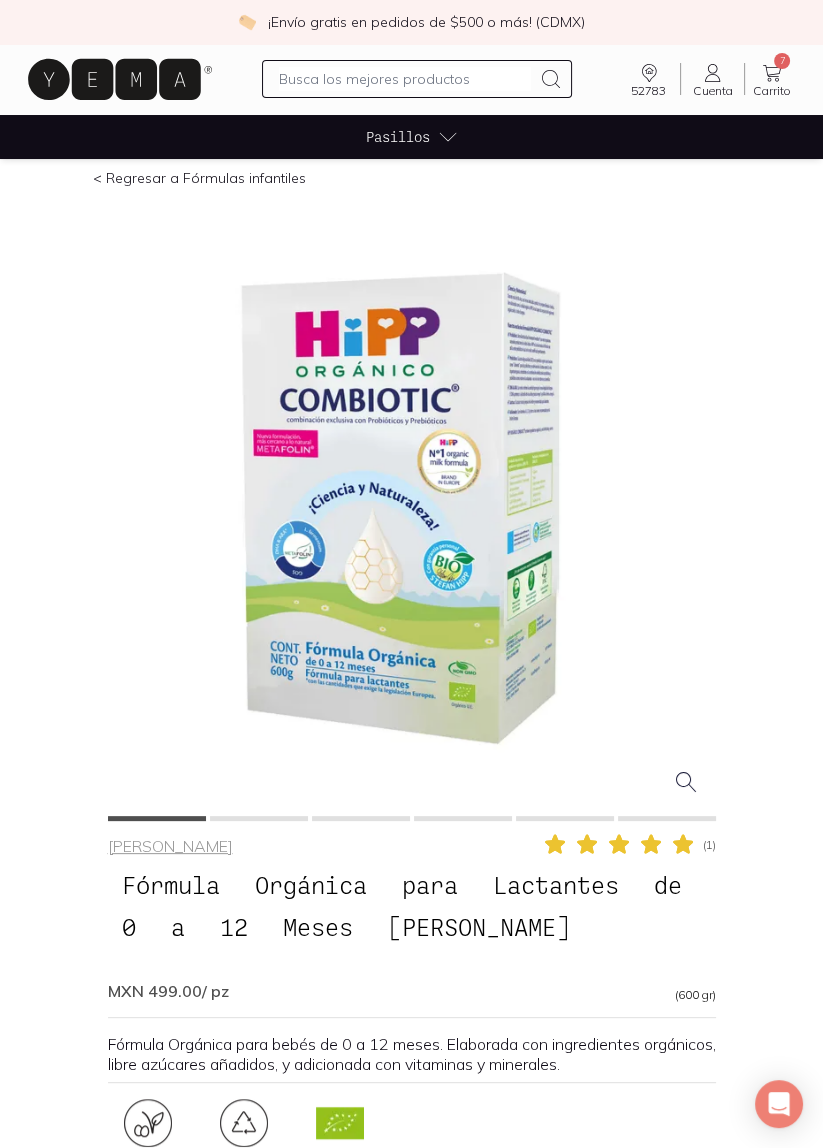 scroll, scrollTop: 0, scrollLeft: 0, axis: both 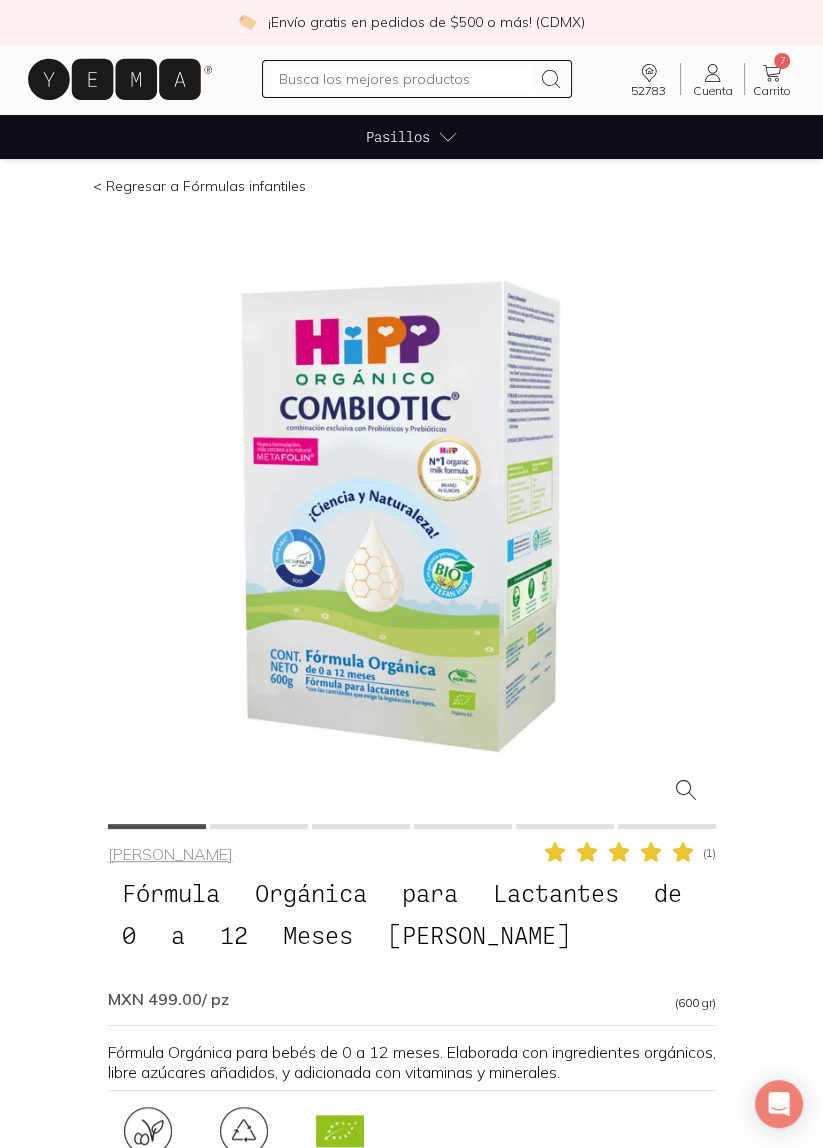 click 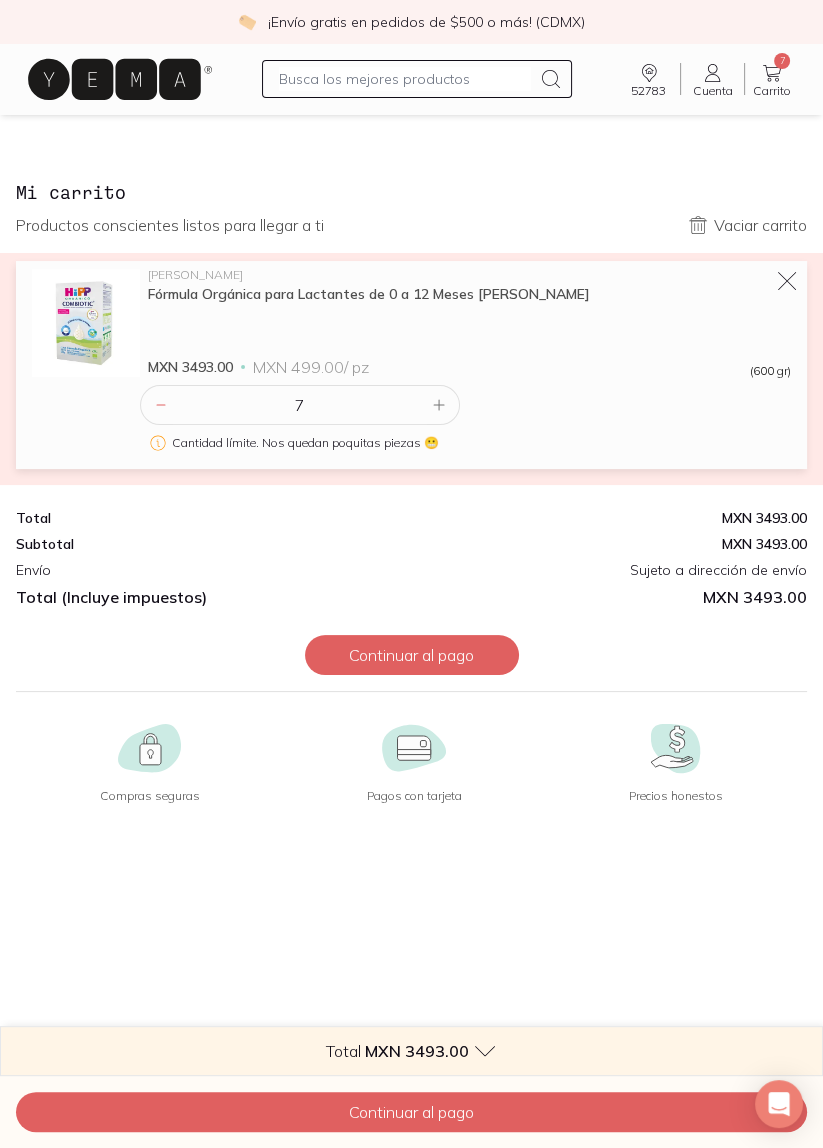 click on "Continuar al pago" at bounding box center (412, 655) 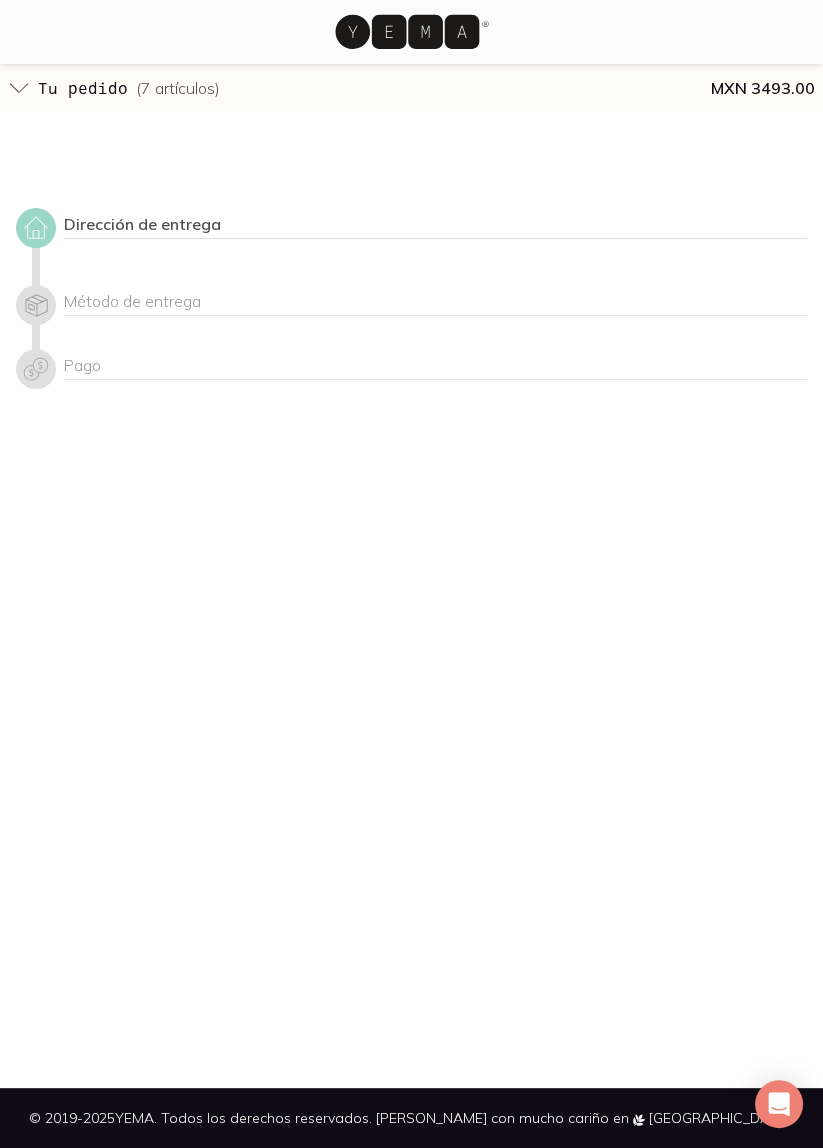 click on "Dirección de entrega" at bounding box center (435, 234) 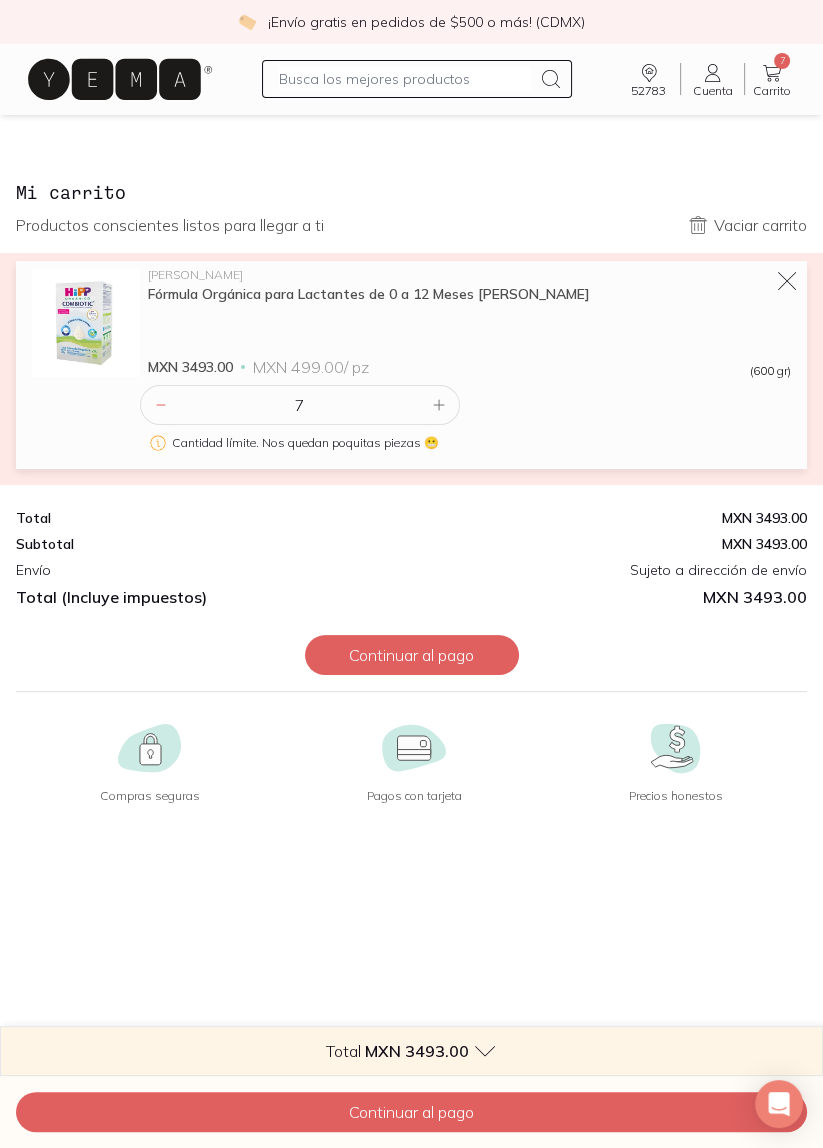 click on "Continuar al pago" at bounding box center [412, 655] 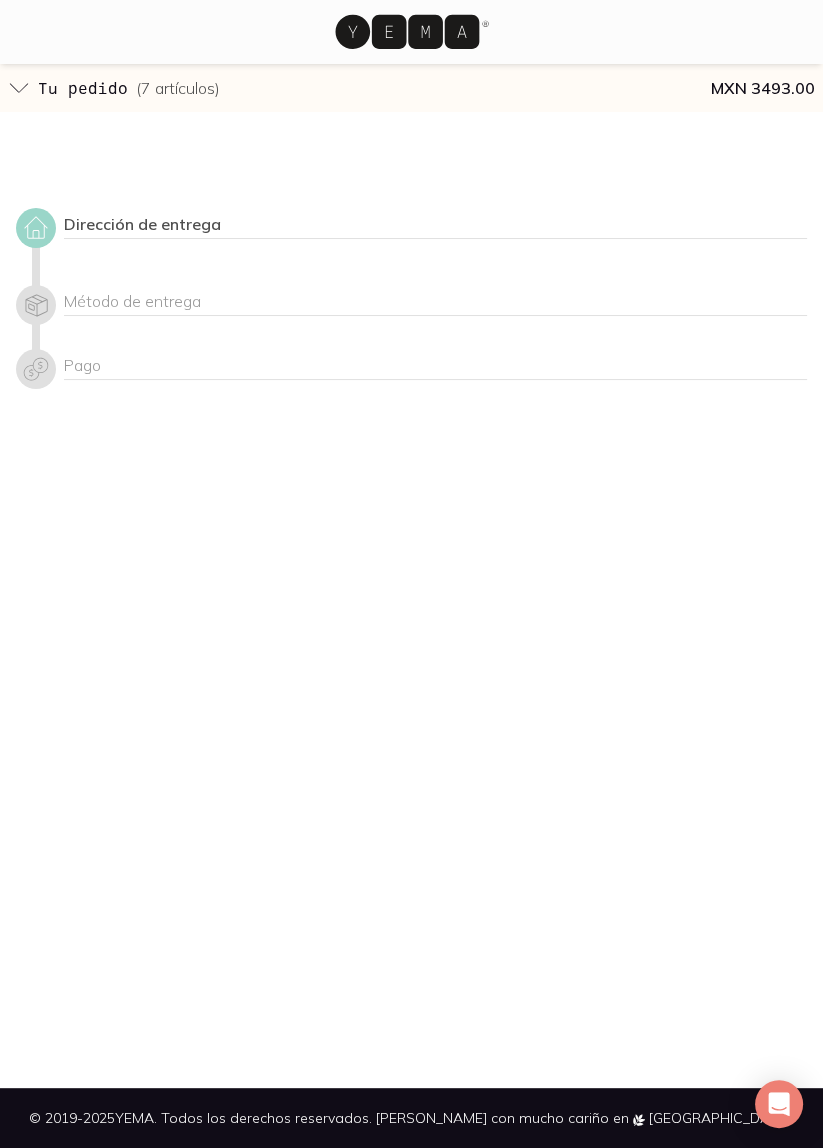 click on "Dirección de entrega" at bounding box center [435, 226] 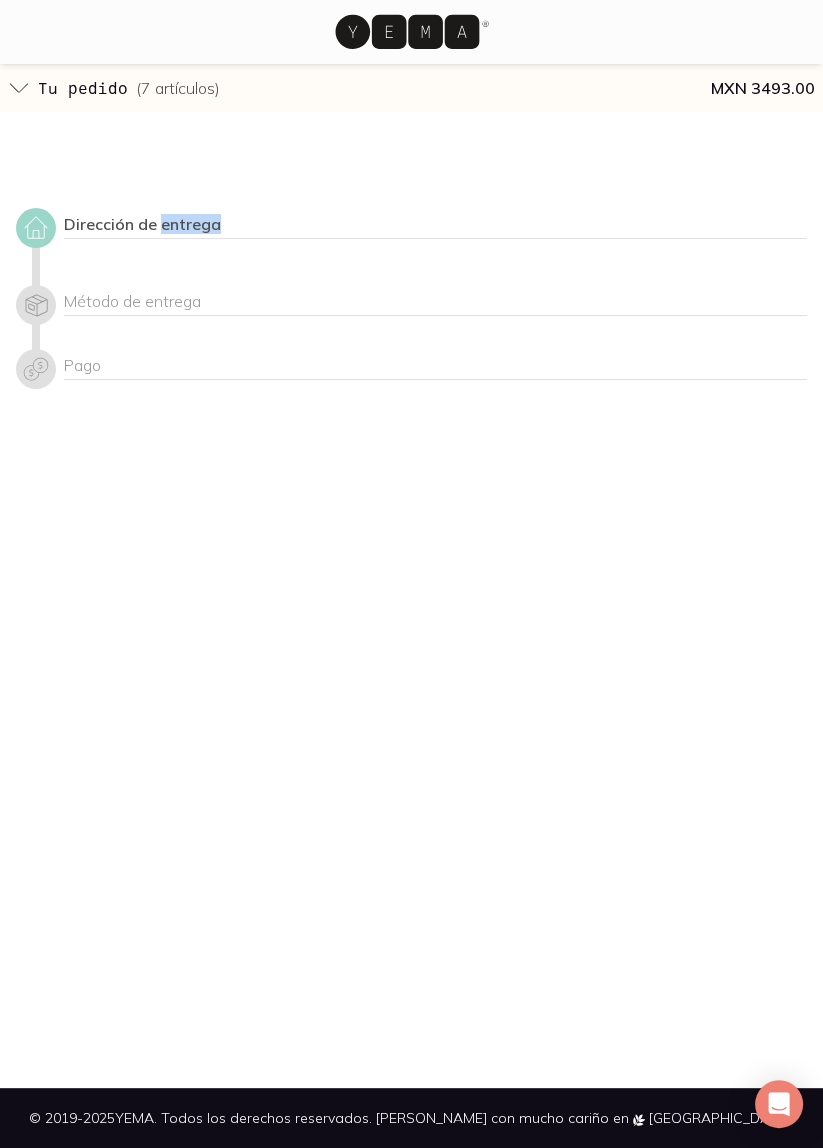 click at bounding box center (36, 228) 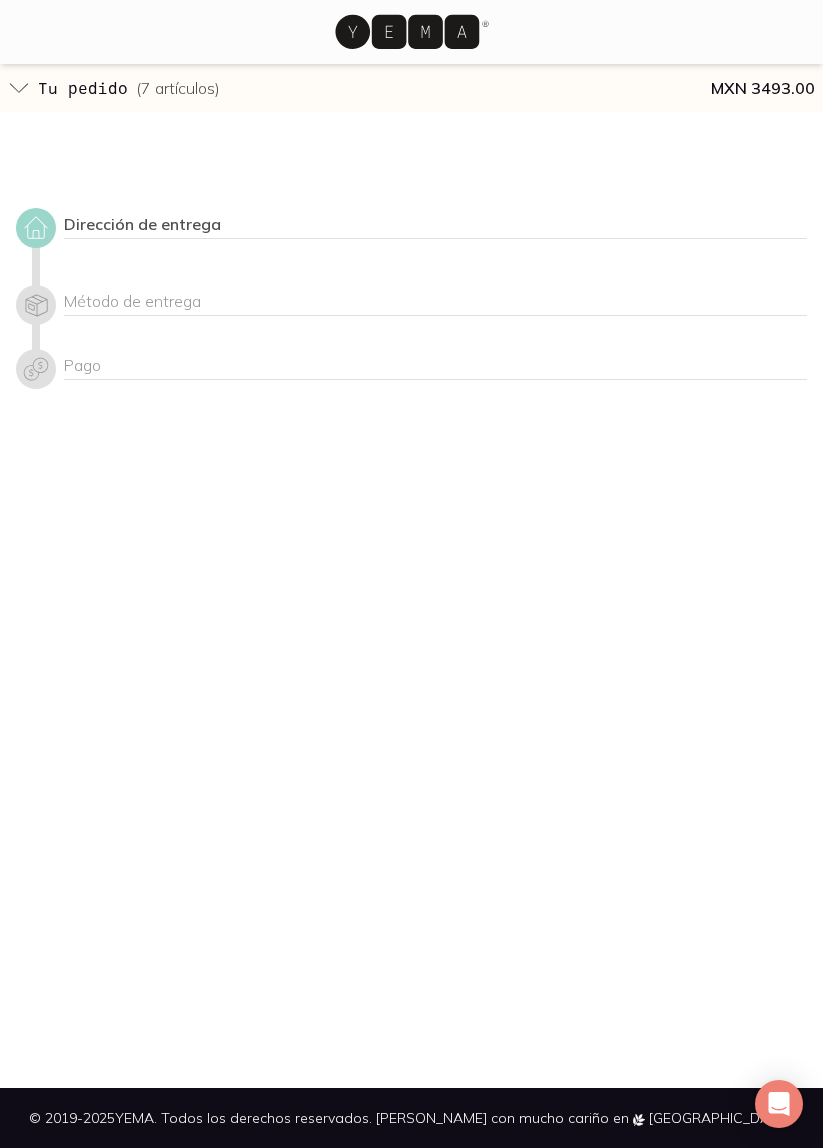 scroll, scrollTop: 0, scrollLeft: 0, axis: both 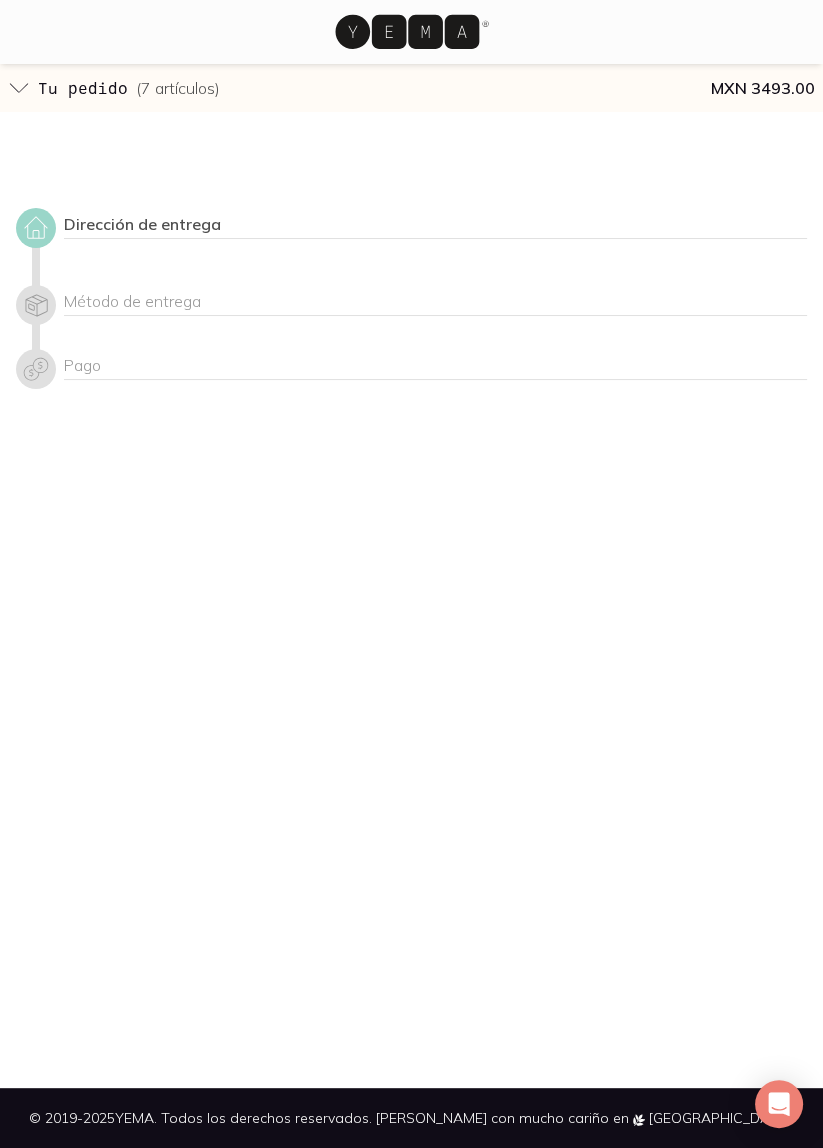 click 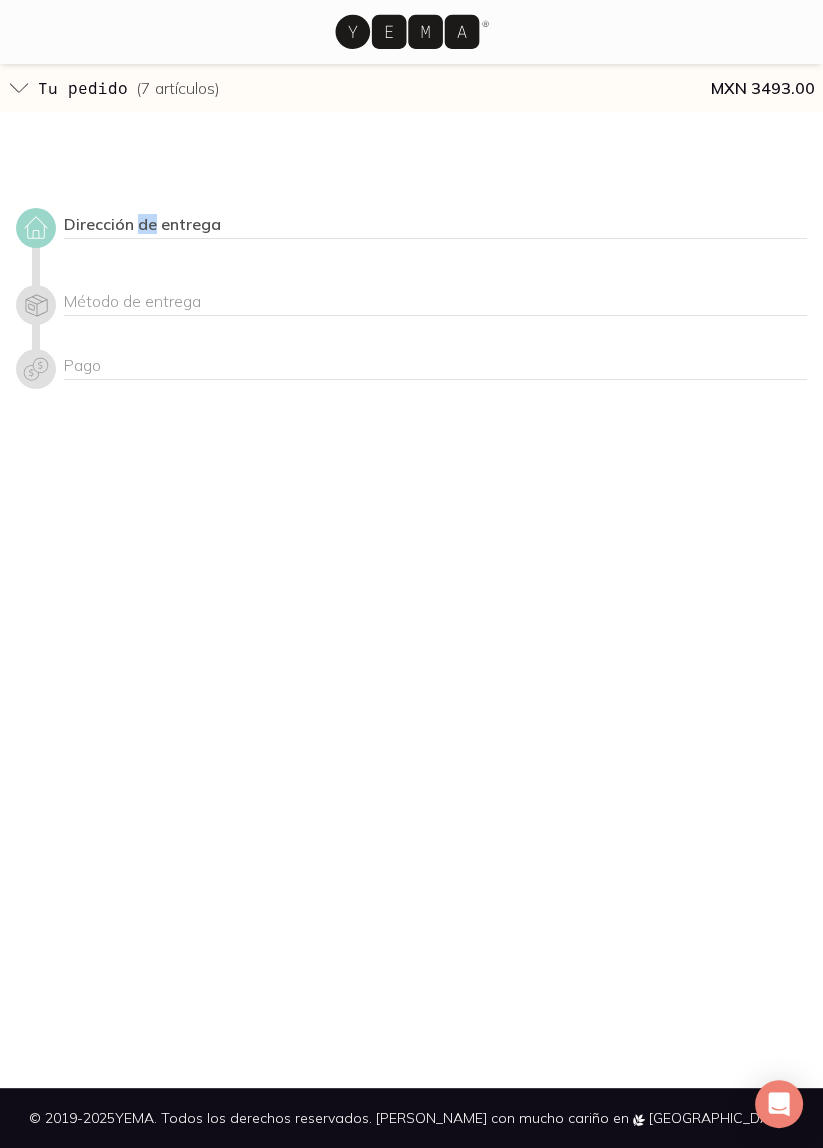 click on "Dirección de entrega" at bounding box center [435, 226] 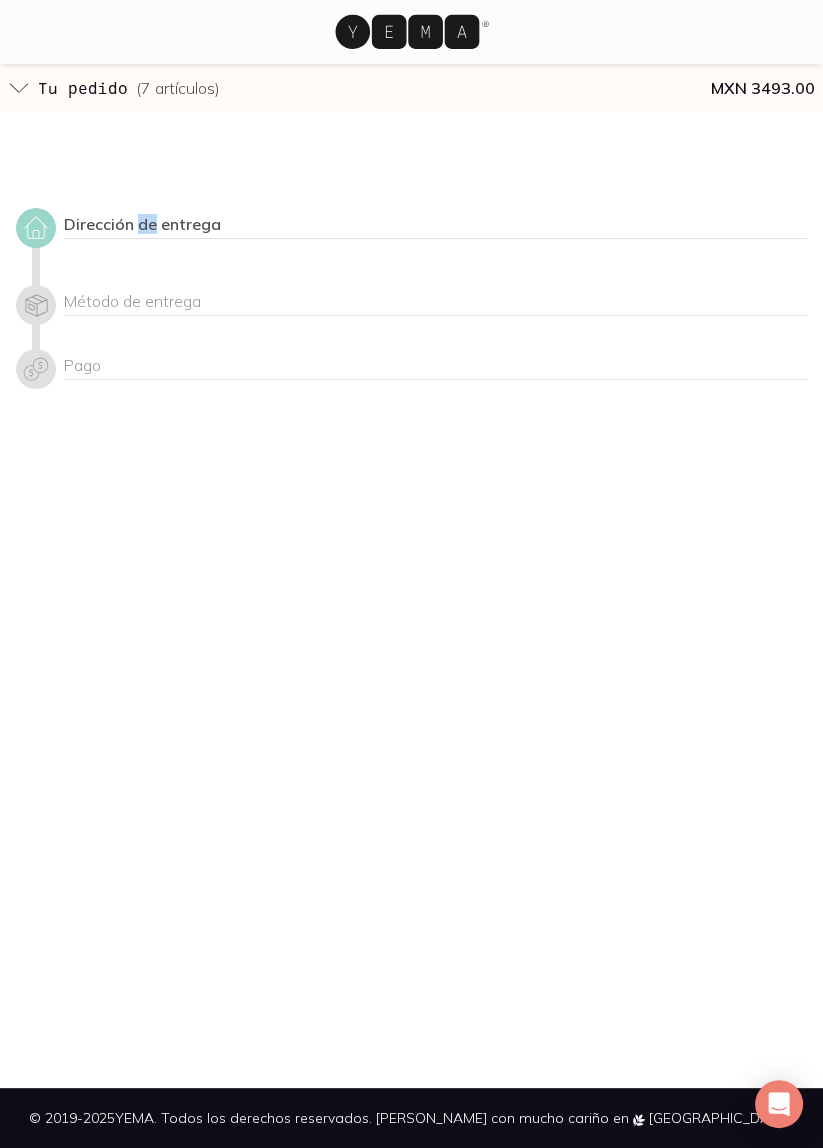 click on "Método de entrega" at bounding box center [435, 303] 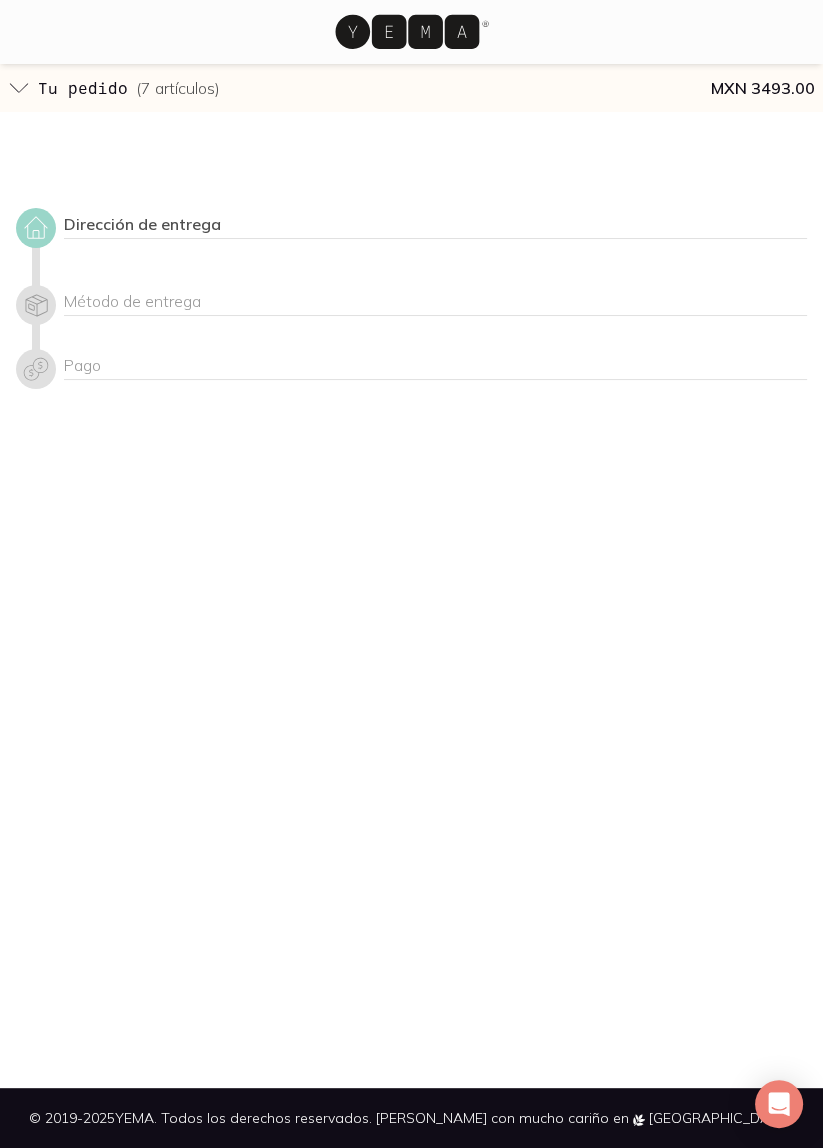 click at bounding box center [36, 305] 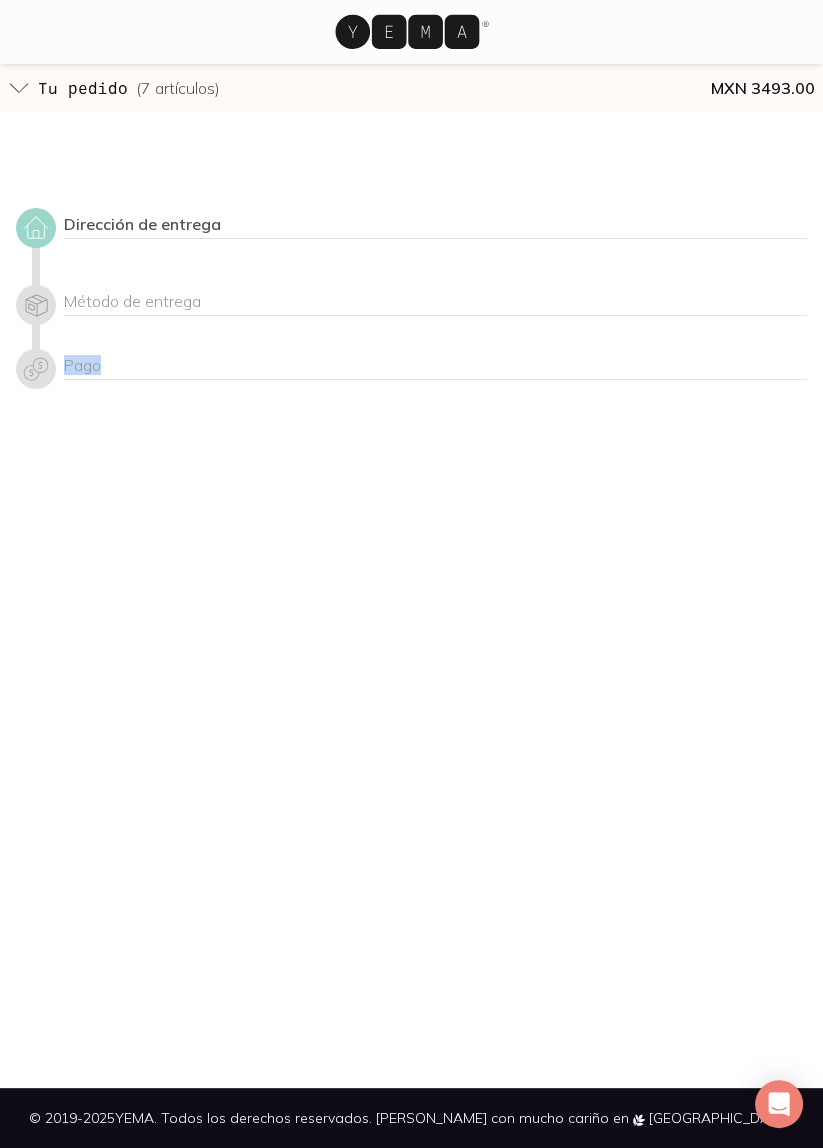 click on "Dirección de entrega" at bounding box center (435, 226) 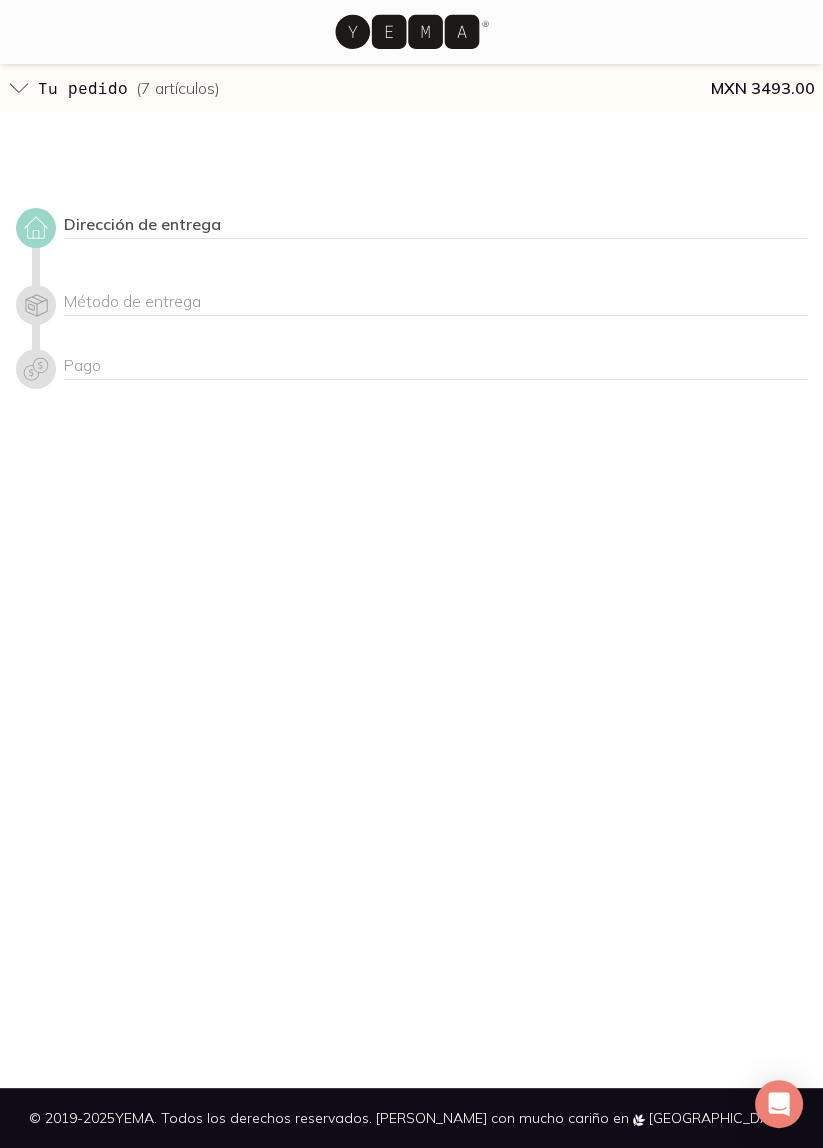 click on "Dirección de entrega" at bounding box center (435, 226) 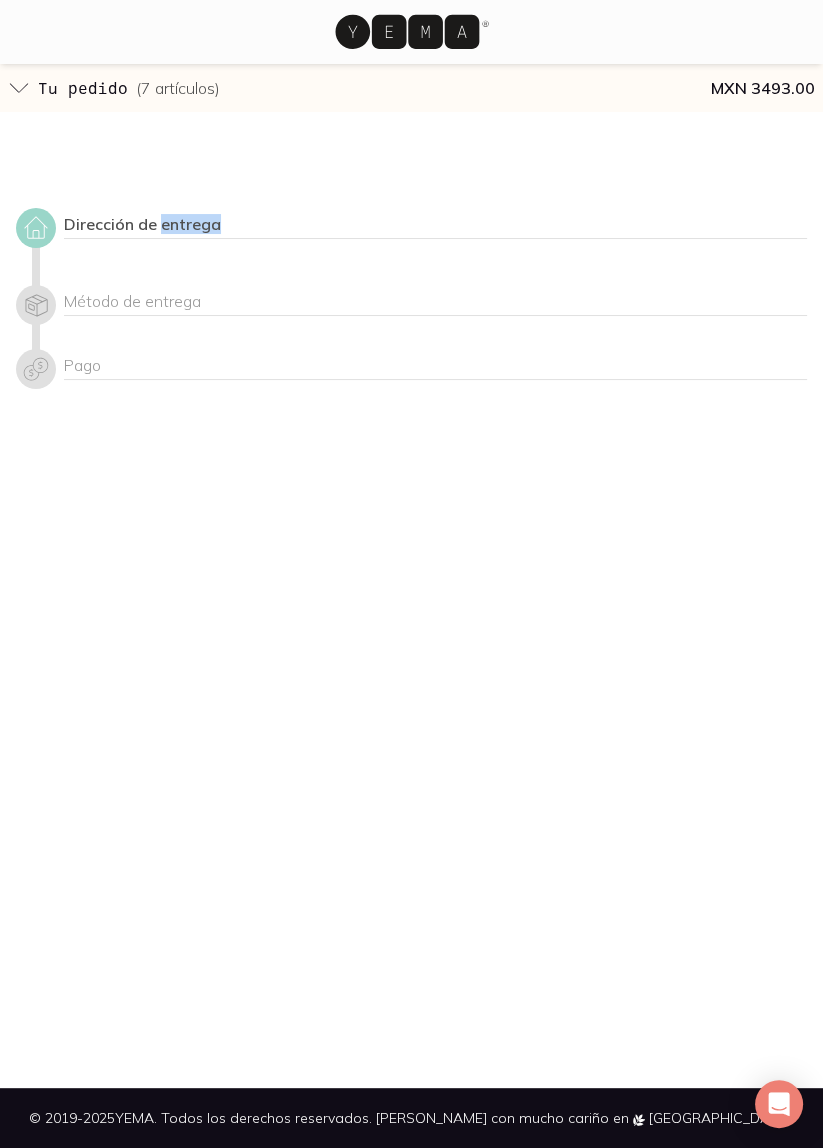 click on "Dirección de entrega" at bounding box center (435, 226) 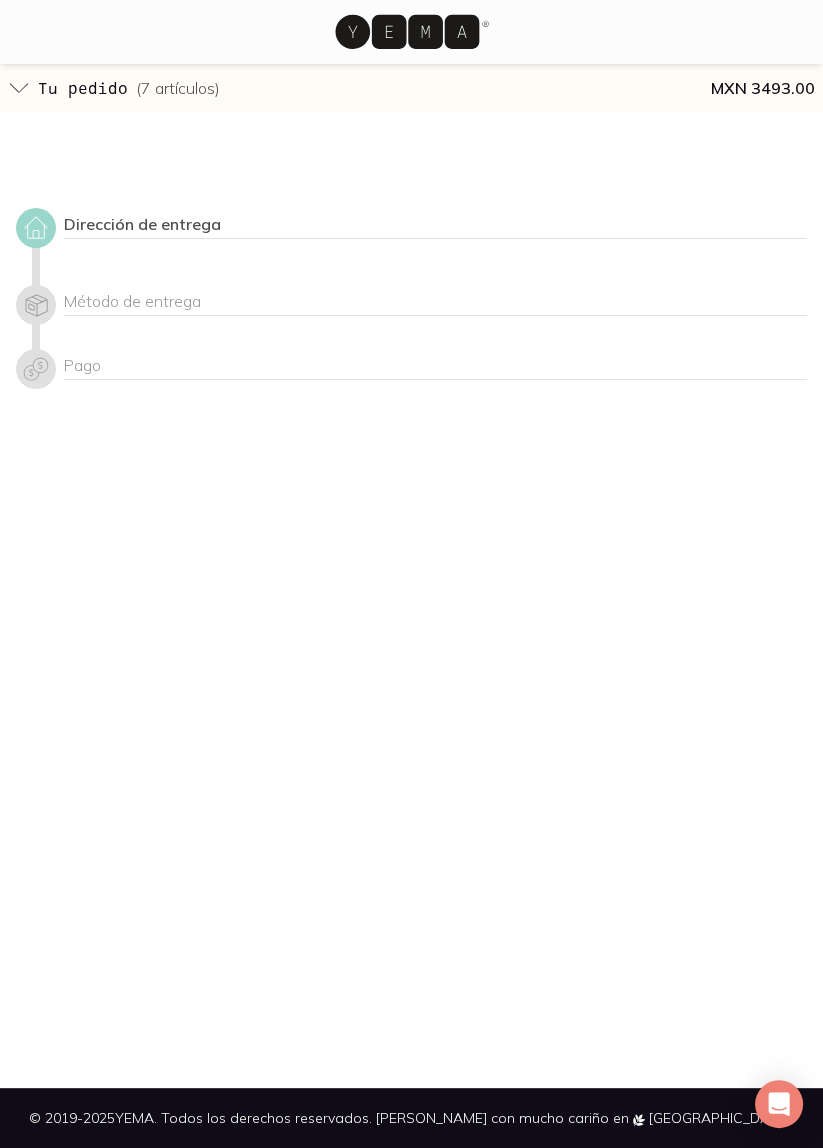 click on "Dirección de entrega" at bounding box center [435, 226] 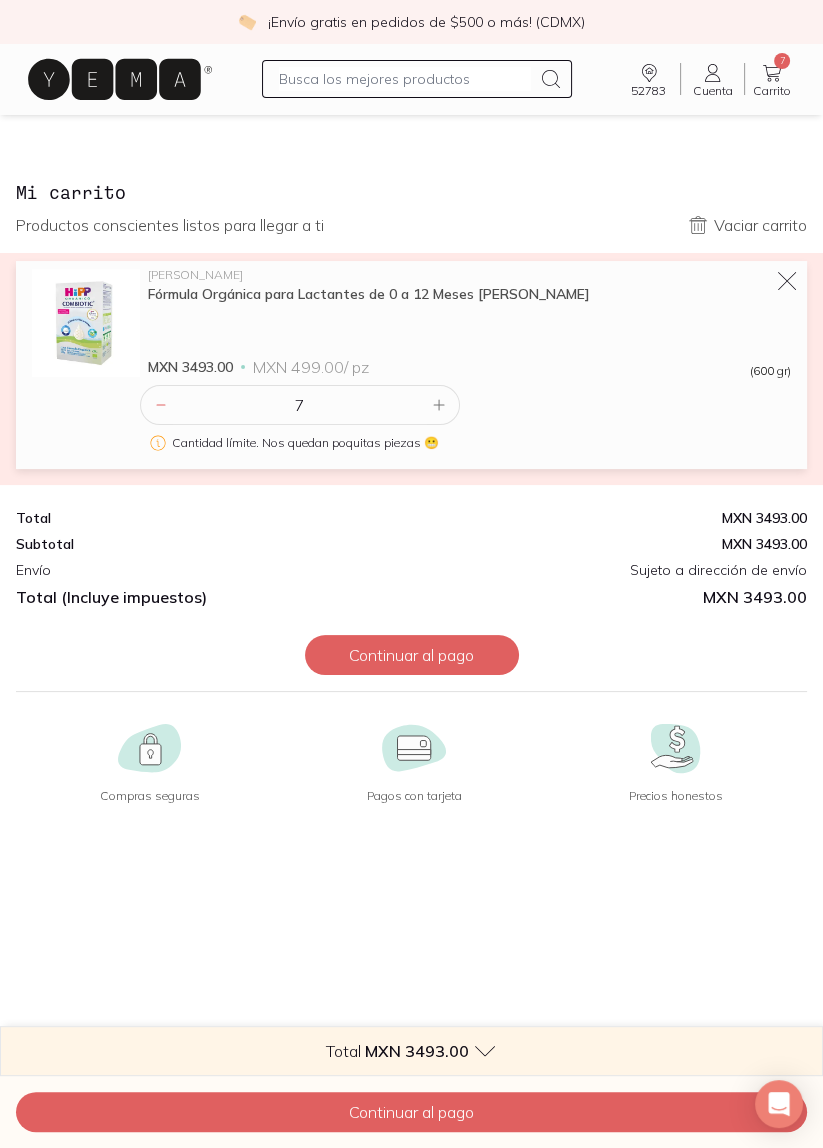 click 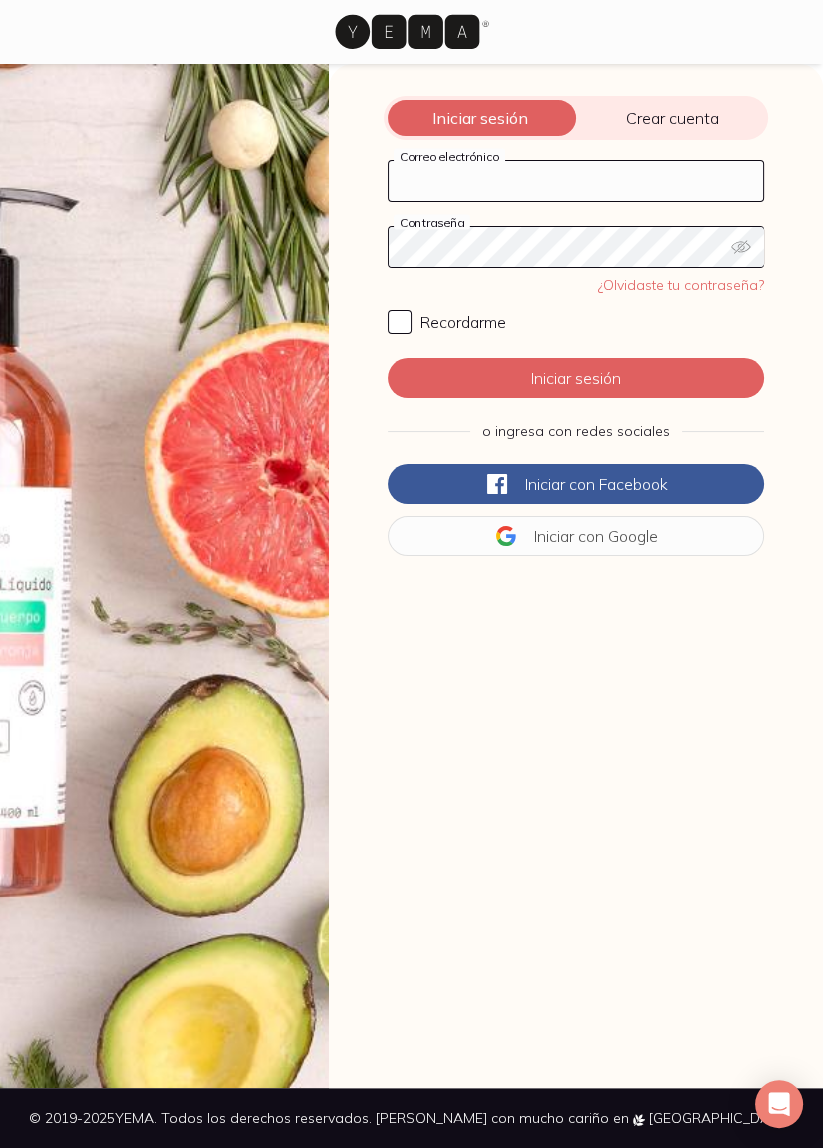 click on "Correo electrónico" at bounding box center (576, 181) 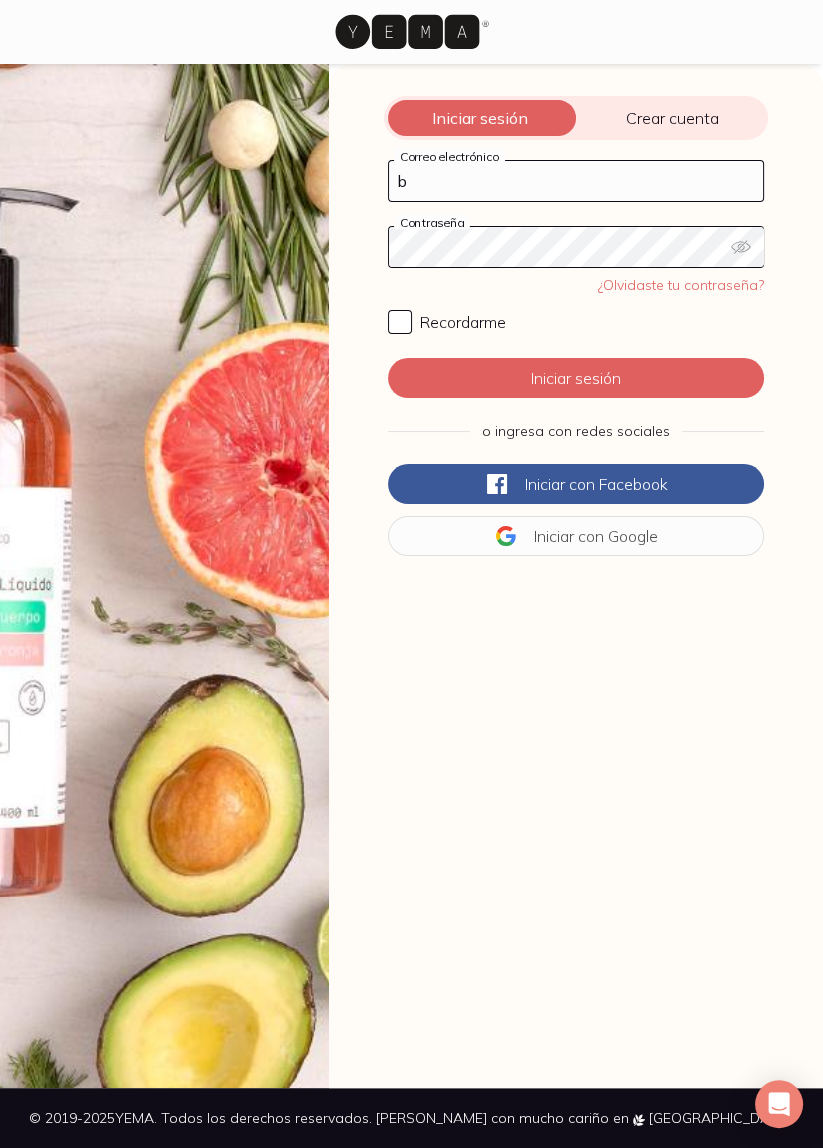 type on "balun23@hotmail.com" 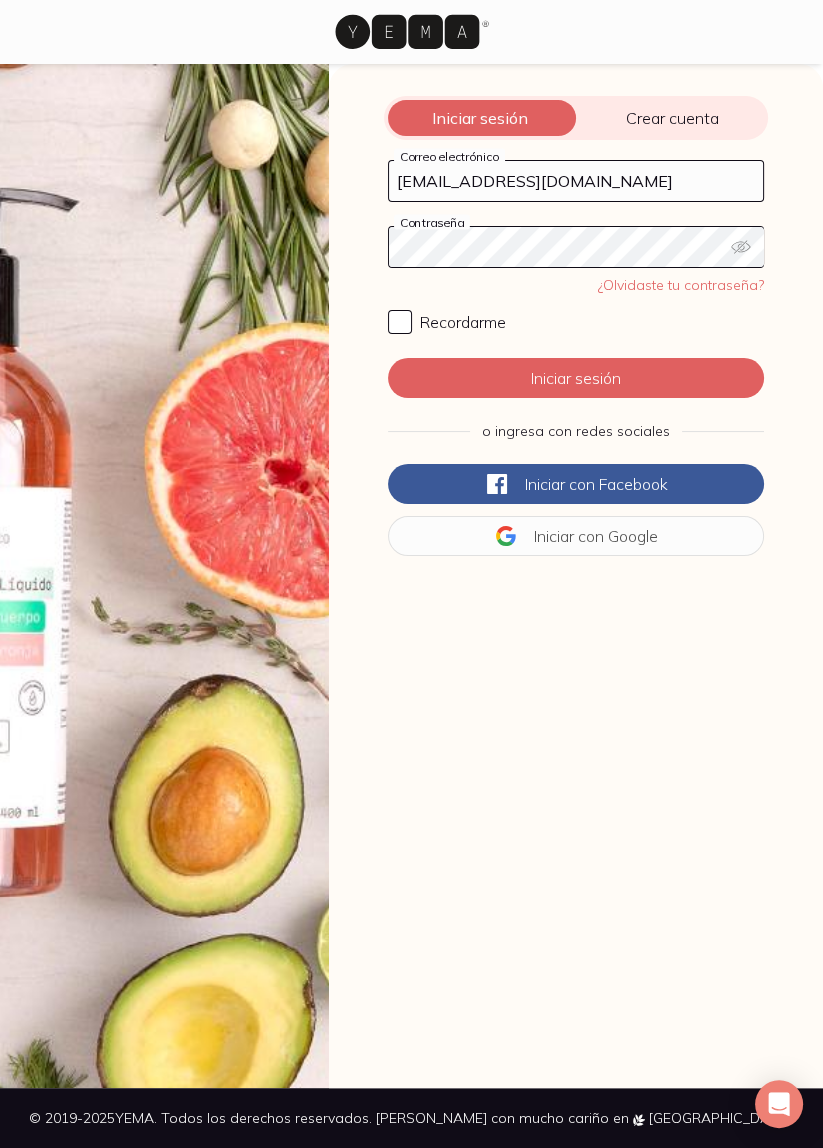 click on "Crear cuenta" at bounding box center [672, 118] 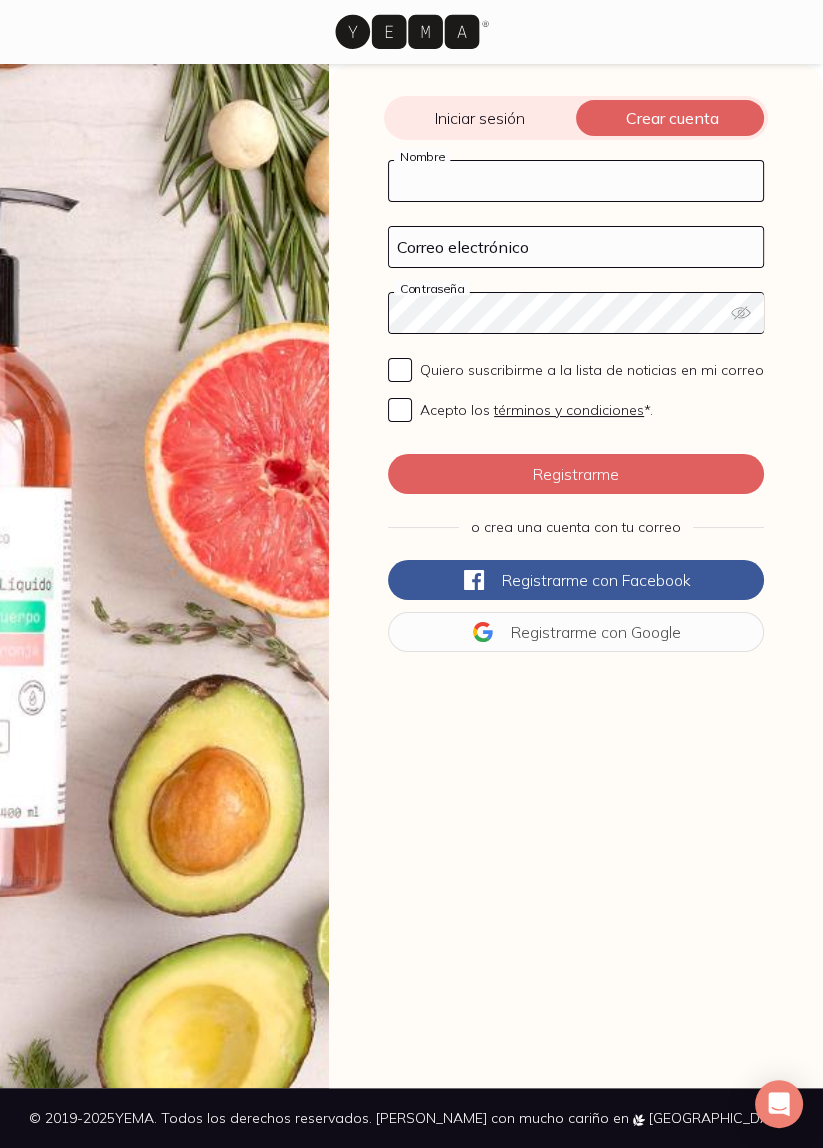 click on "Nombre" at bounding box center [576, 181] 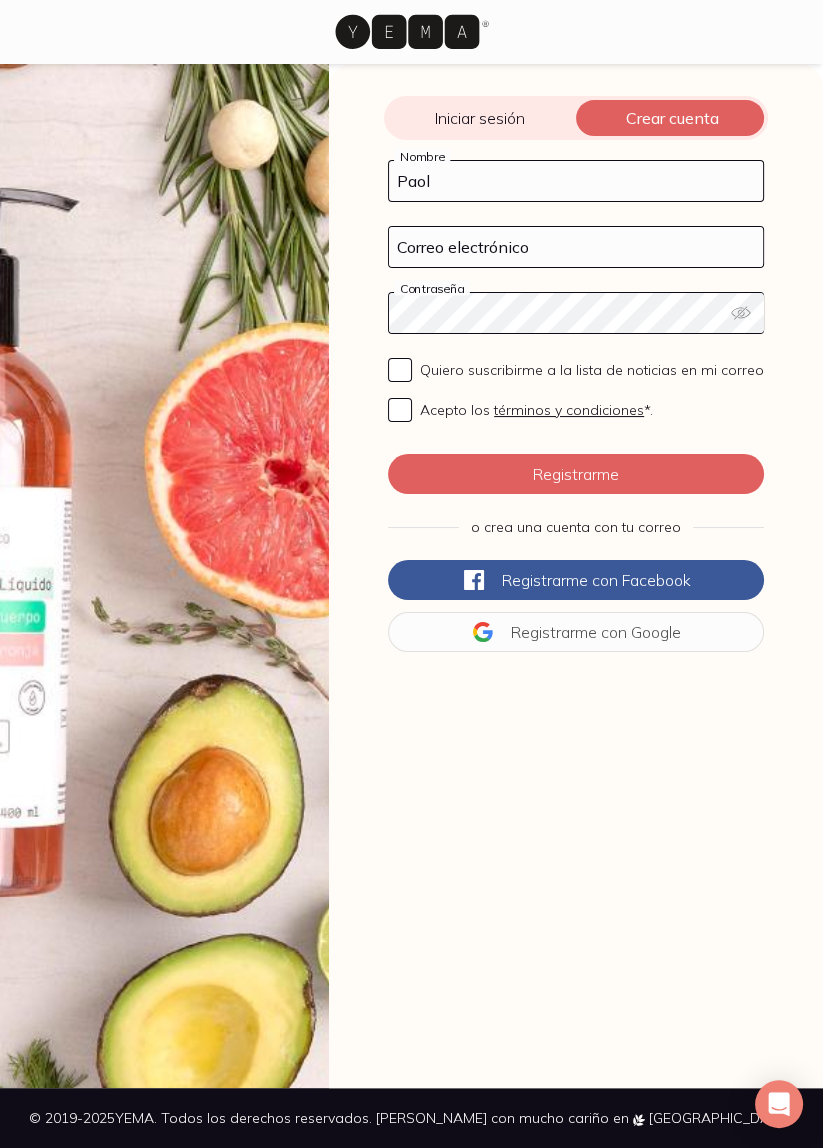 type on "Paol" 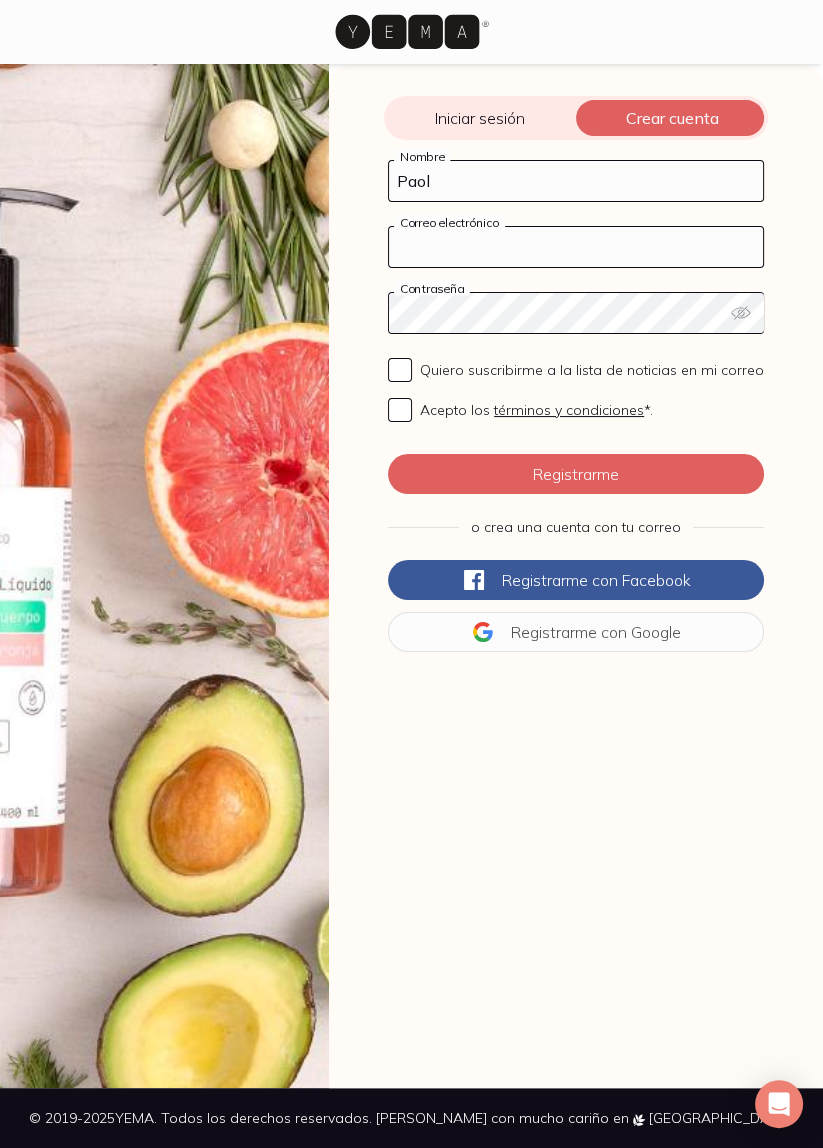 click on "Correo electrónico" at bounding box center (576, 247) 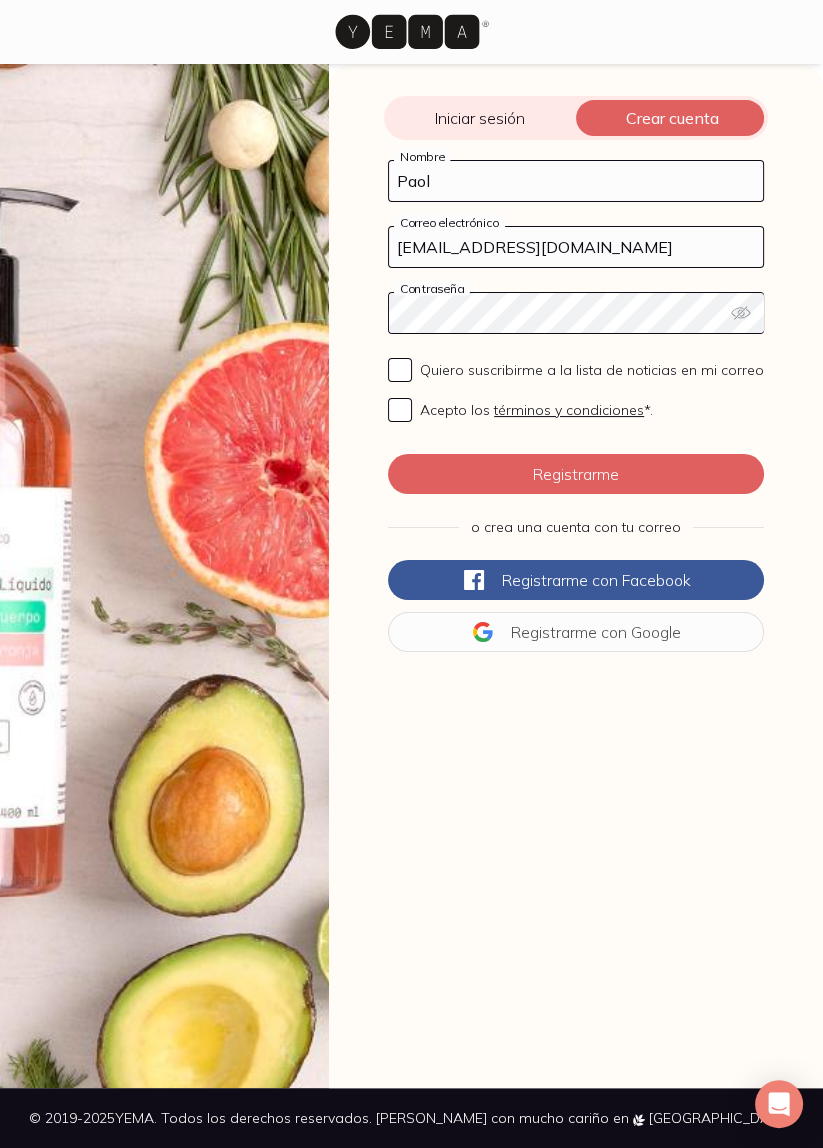 type on "balun23@hotmail.com" 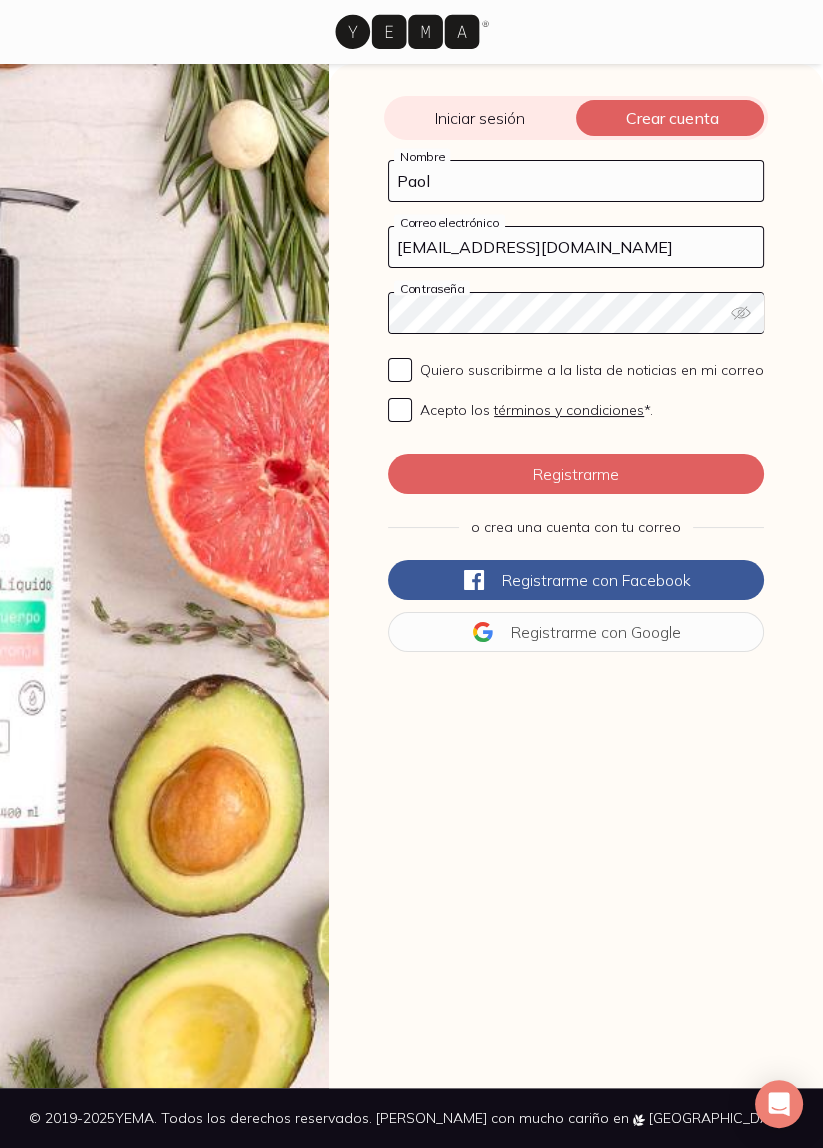 click on "Paol" at bounding box center (576, 181) 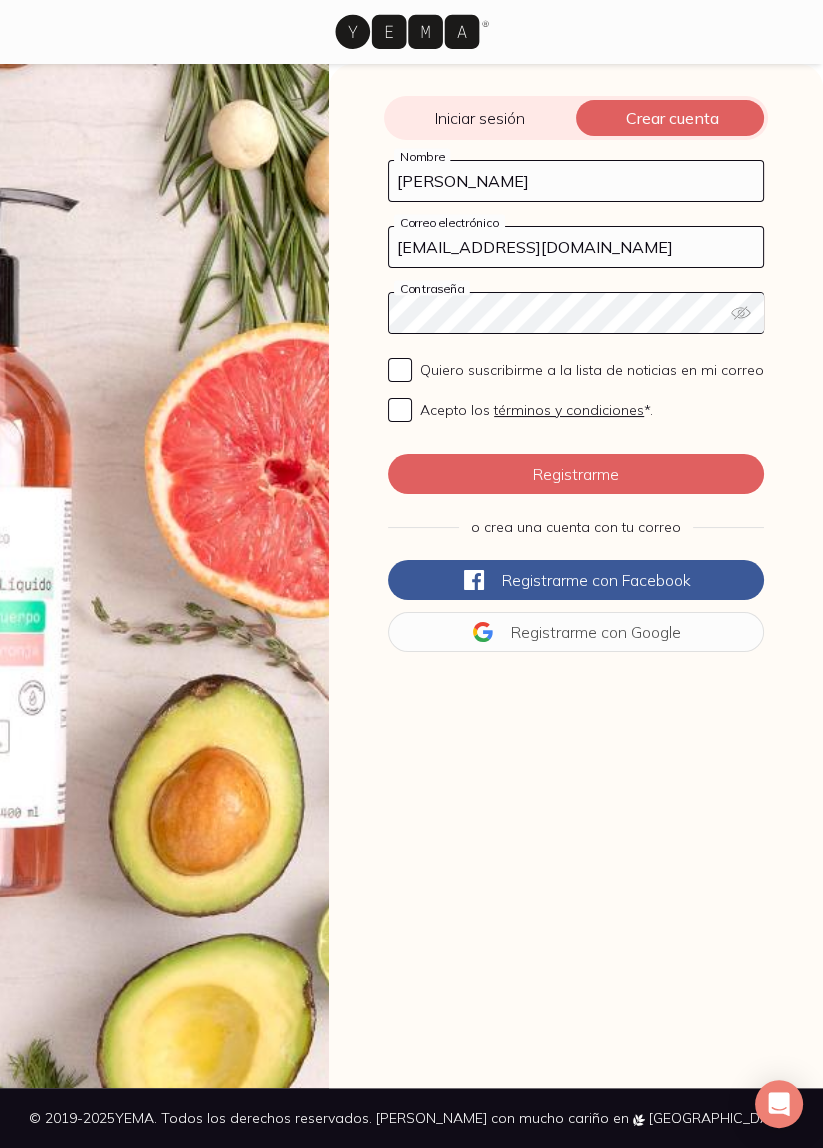 type on "Paola" 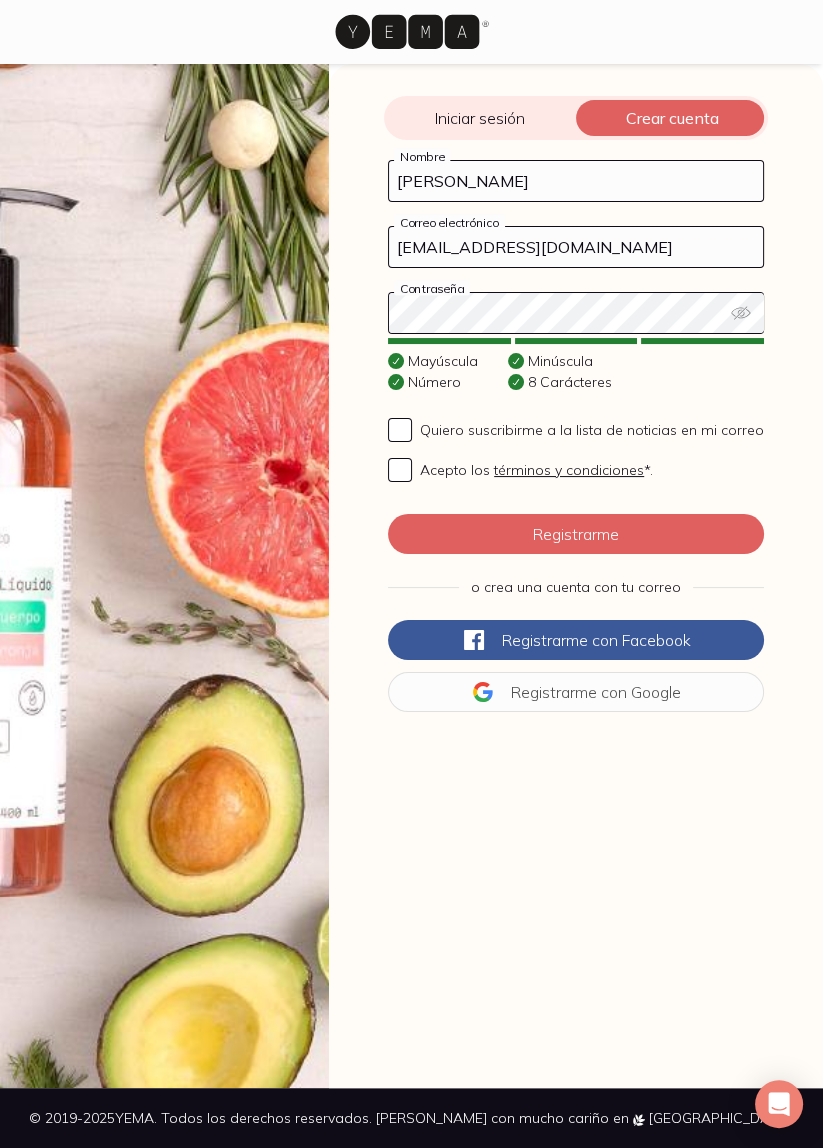 click on "términos y condiciones" at bounding box center (569, 470) 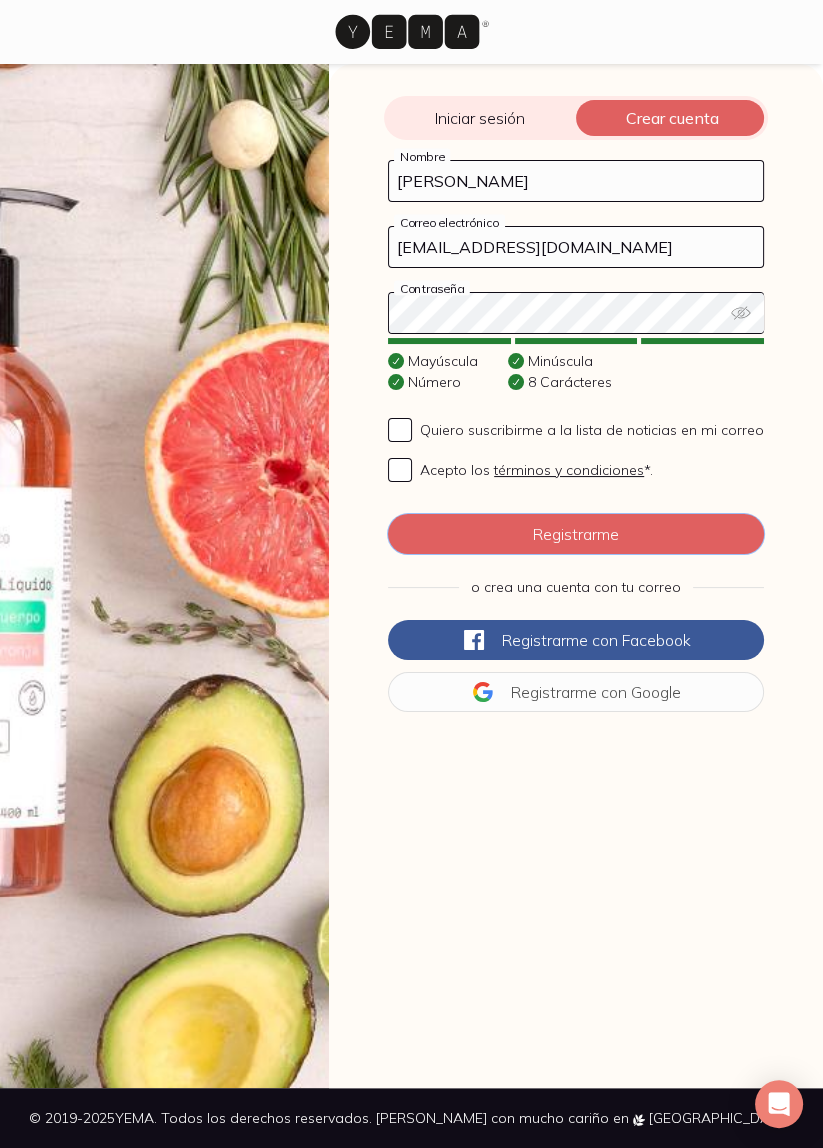 click on "Registrarme" at bounding box center [576, 534] 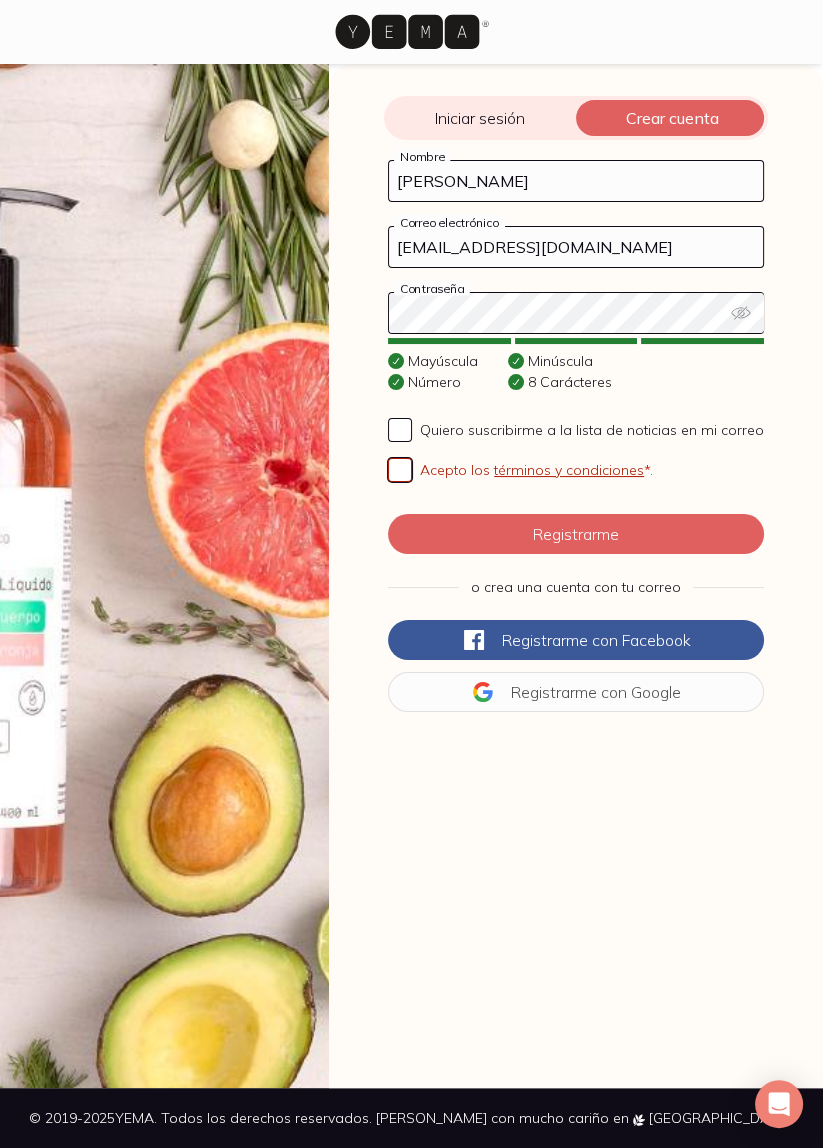 click on "Acepto los    términos y condiciones *." at bounding box center (400, 470) 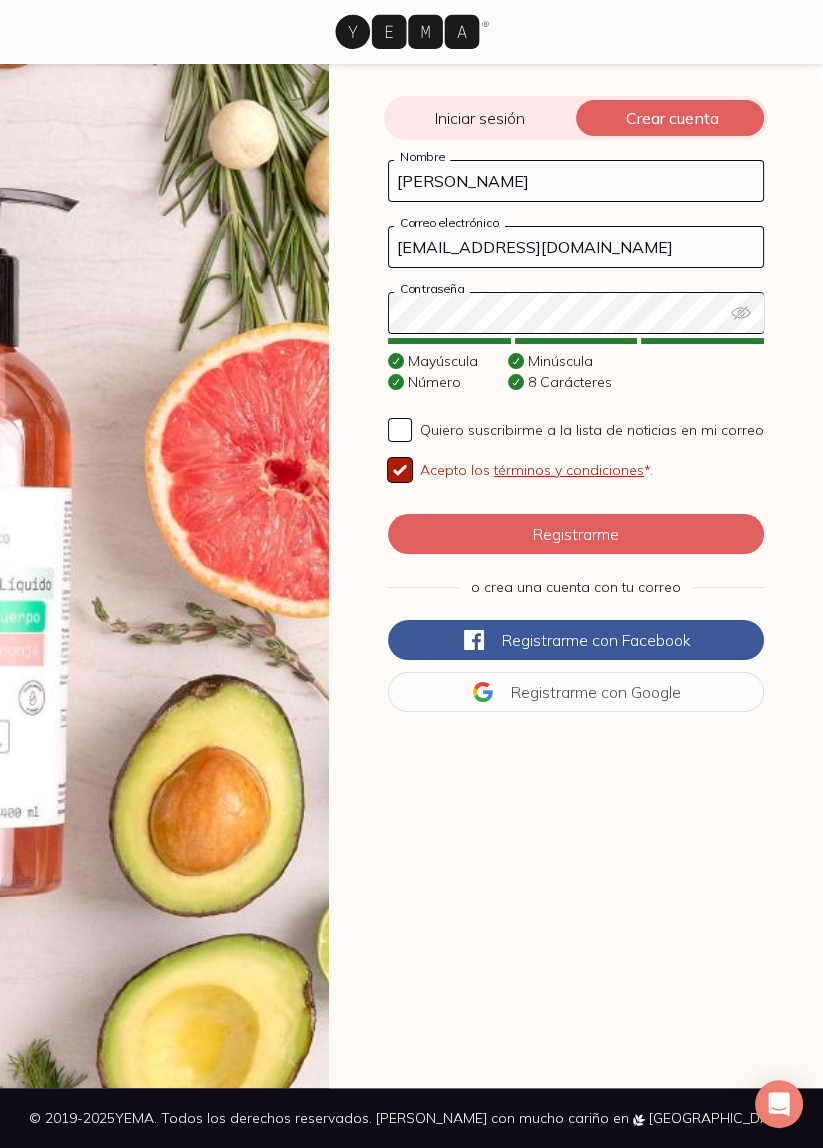 checkbox on "true" 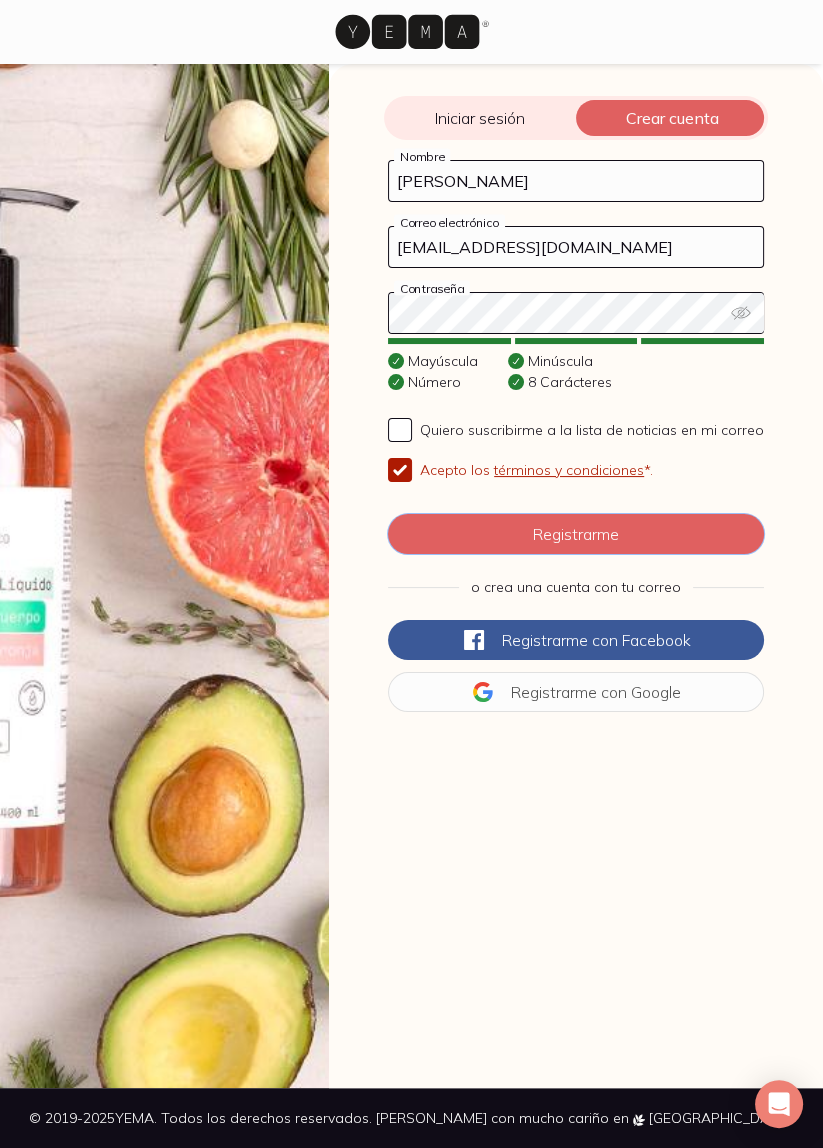 click on "Registrarme" at bounding box center [576, 534] 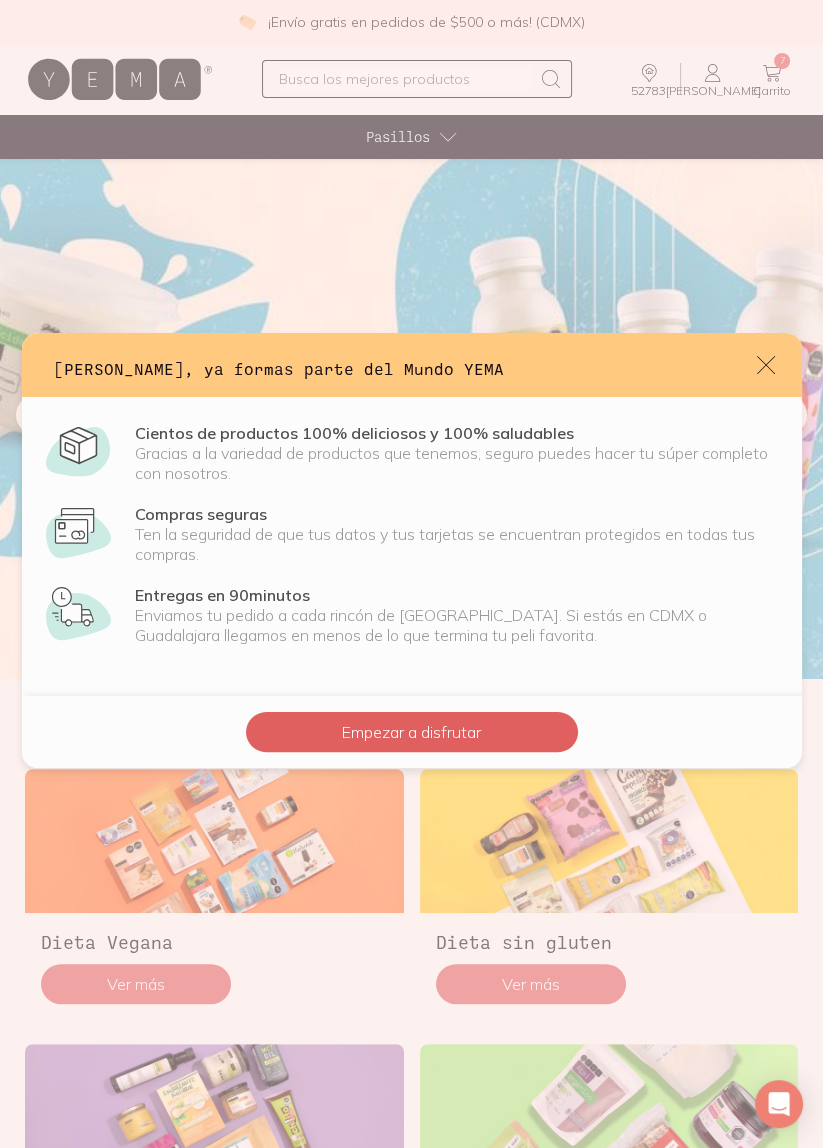 click on "Empezar a disfrutar" at bounding box center [412, 732] 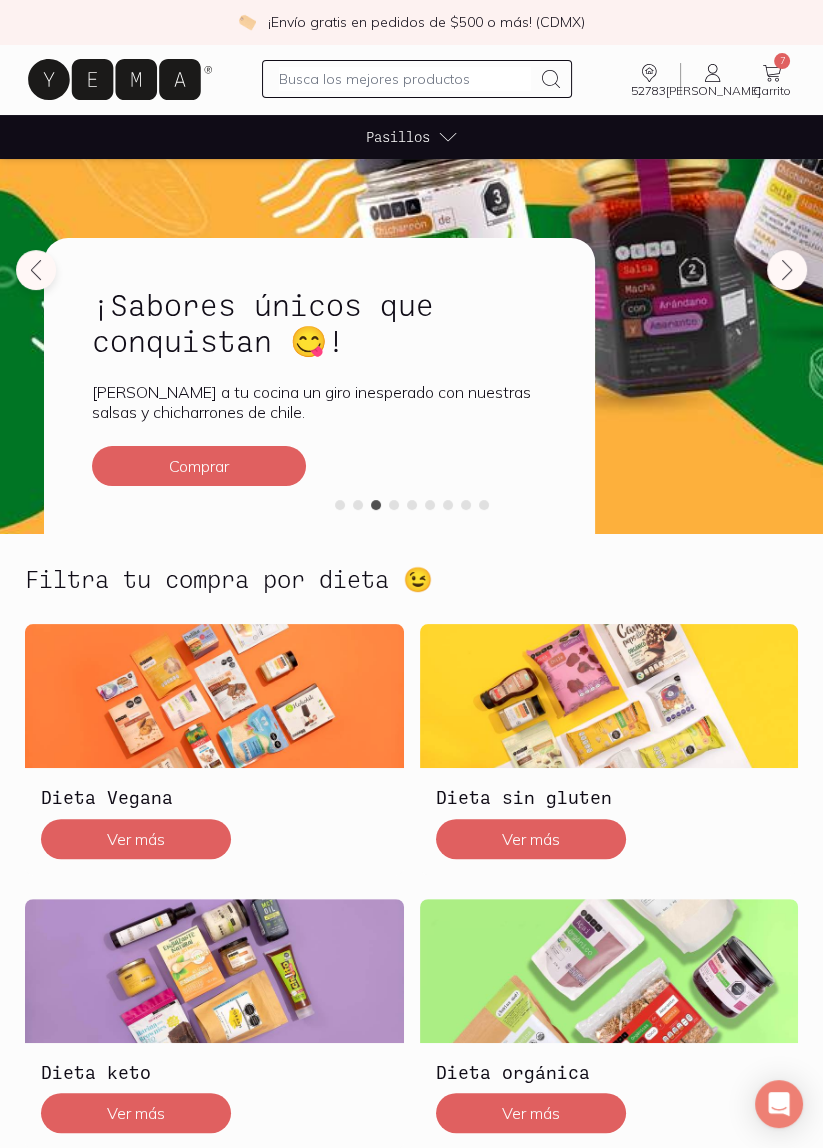 scroll, scrollTop: 146, scrollLeft: 0, axis: vertical 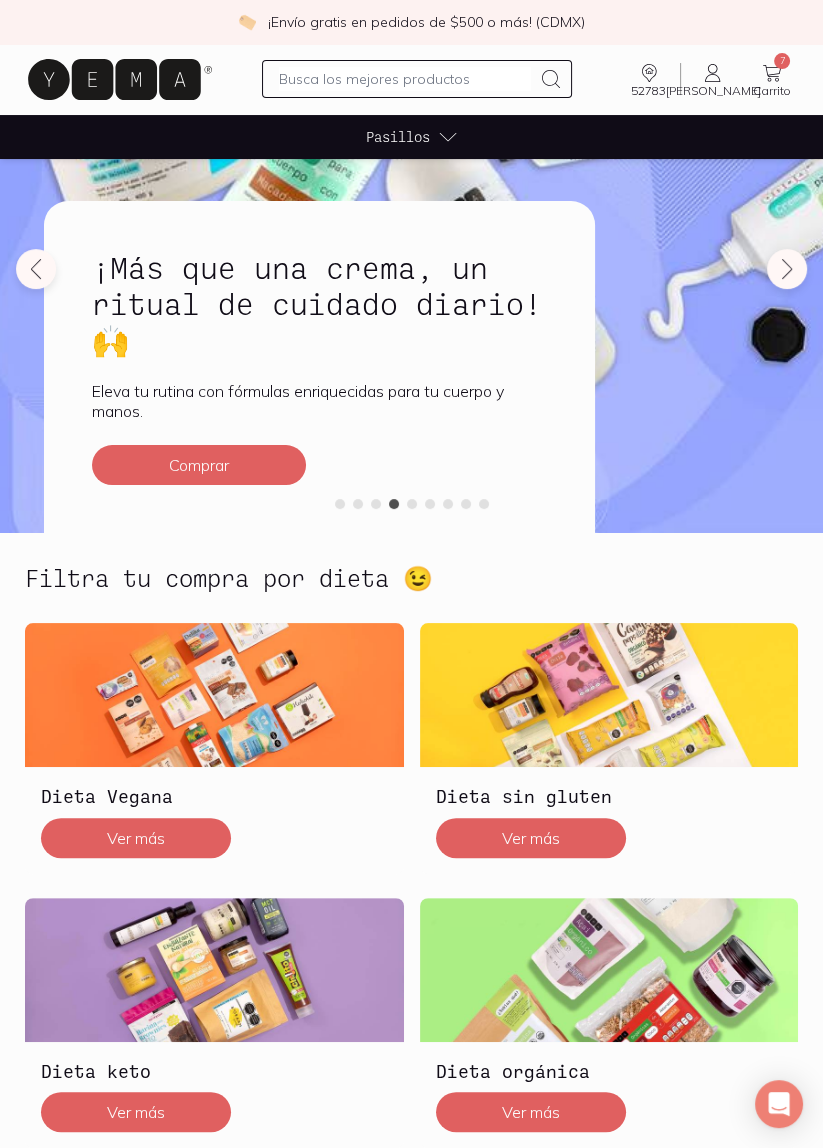 click at bounding box center [609, 970] 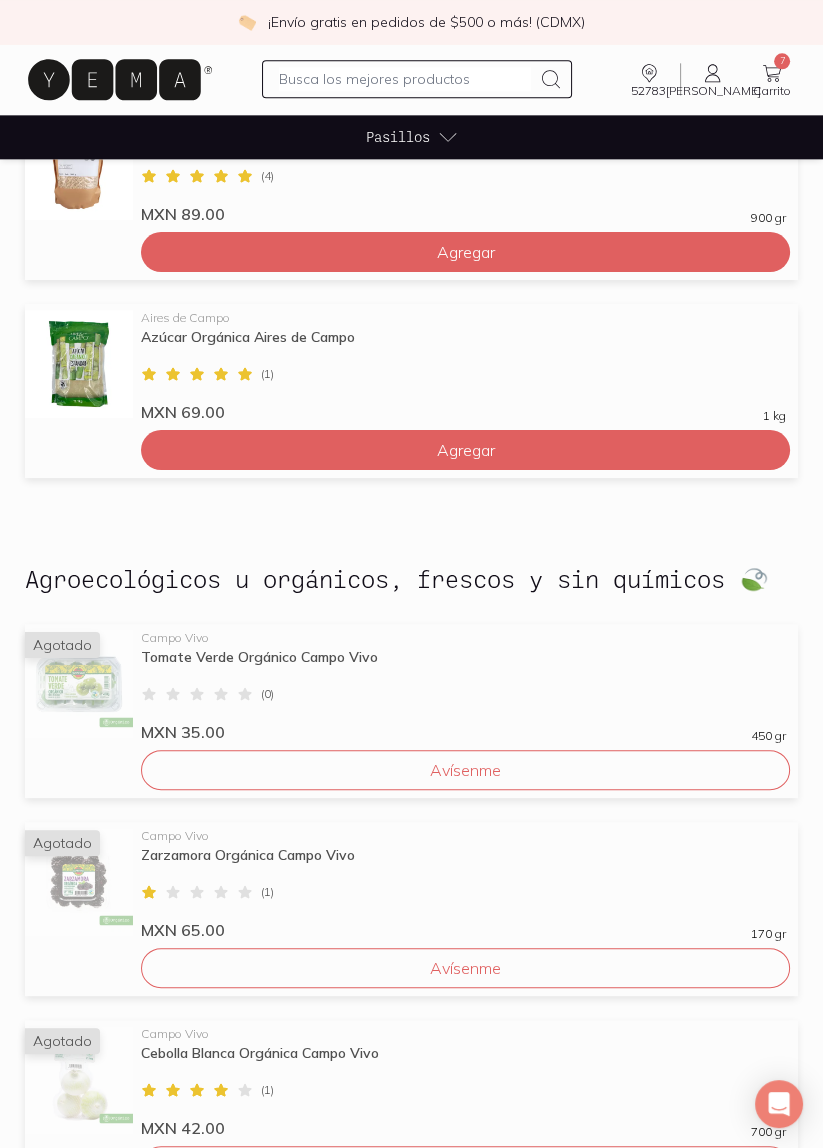 scroll, scrollTop: 1865, scrollLeft: 0, axis: vertical 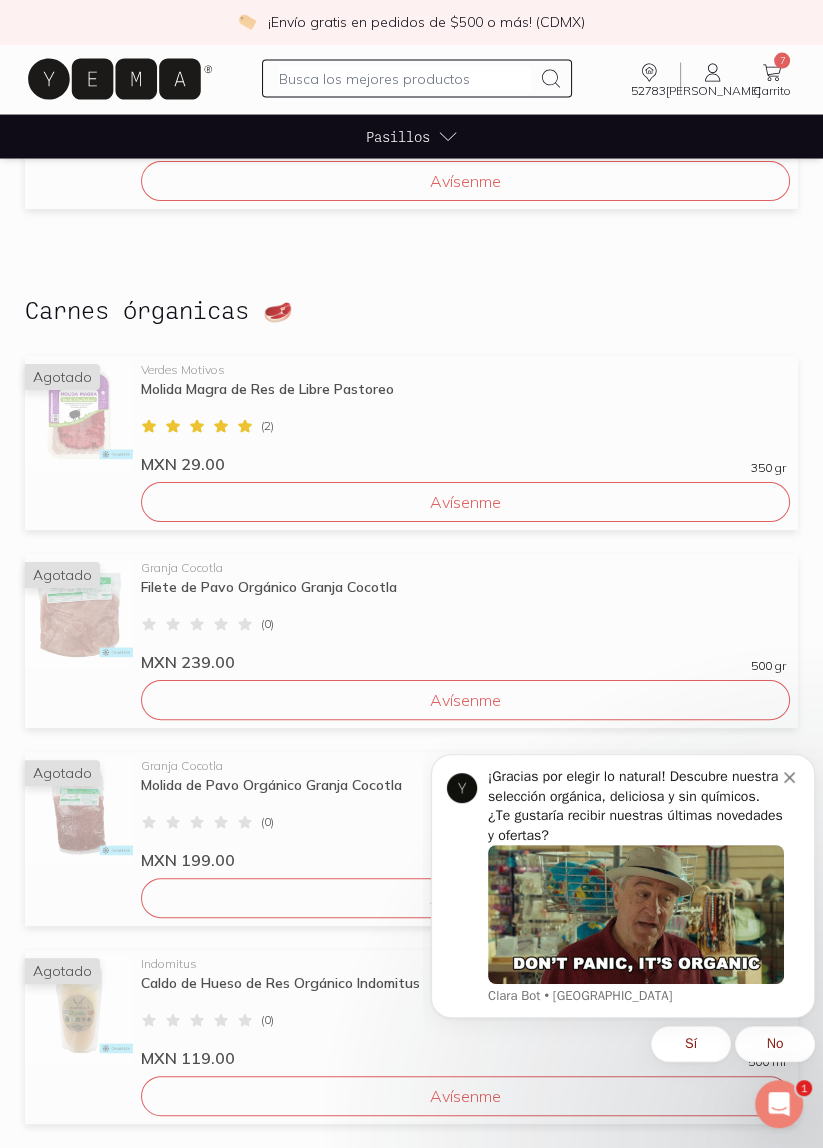 click 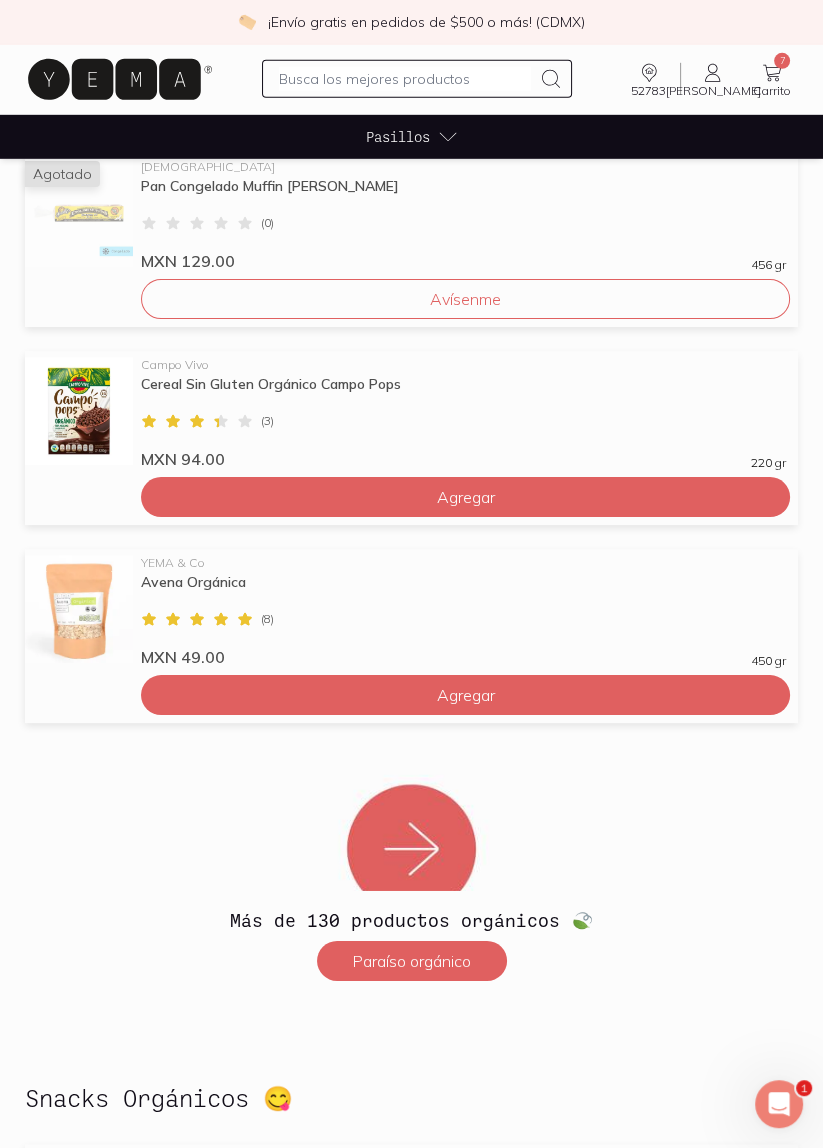 scroll, scrollTop: 4596, scrollLeft: 0, axis: vertical 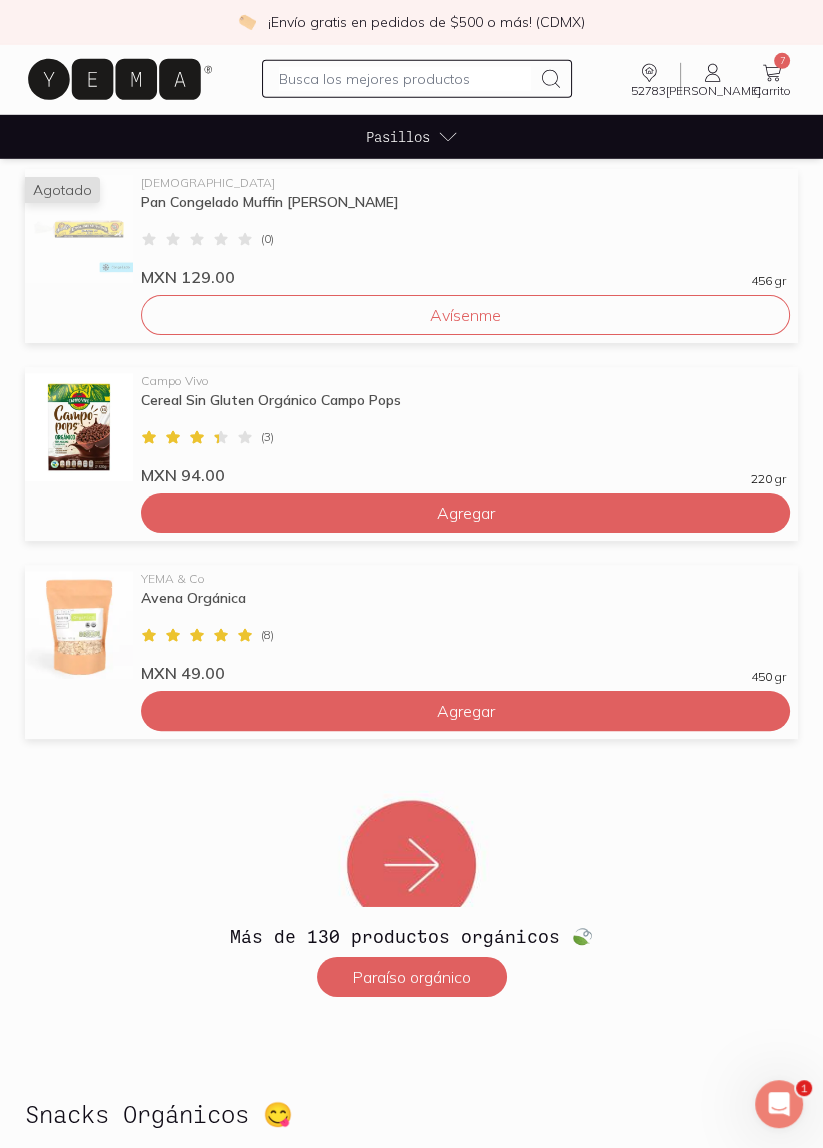 click at bounding box center [411, 835] 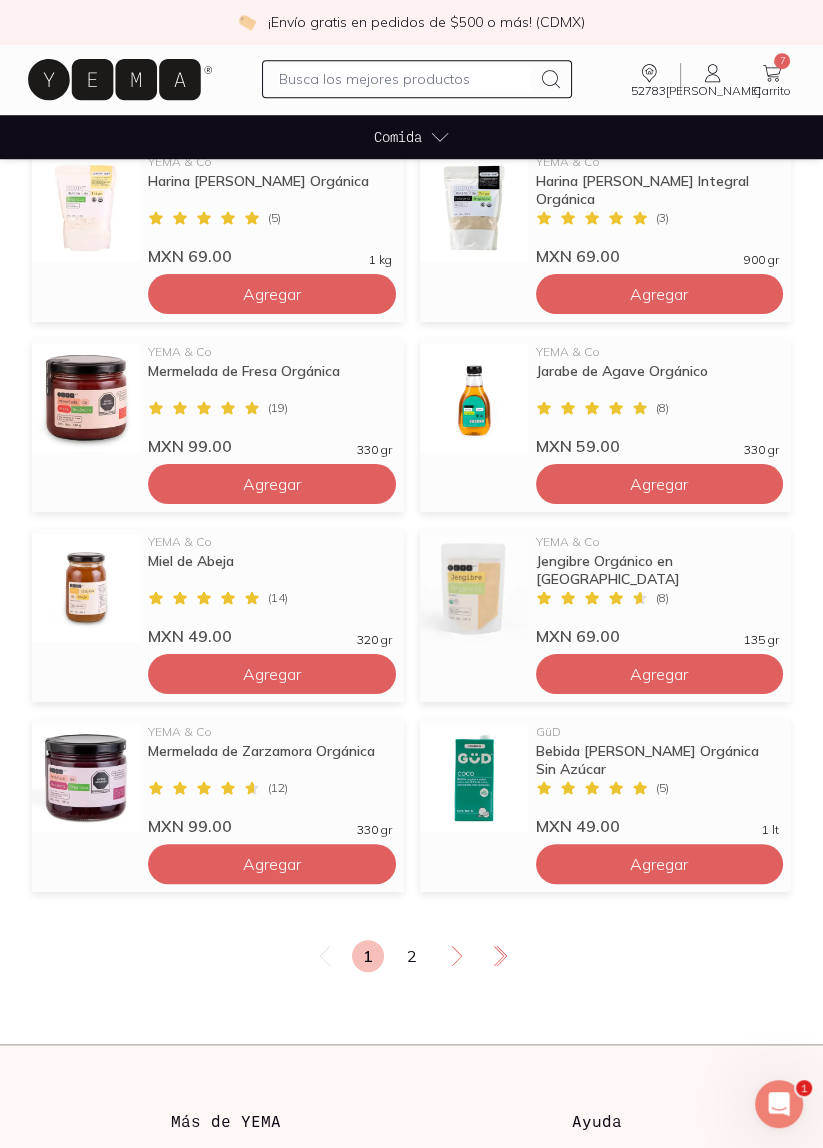 scroll, scrollTop: 1158, scrollLeft: 0, axis: vertical 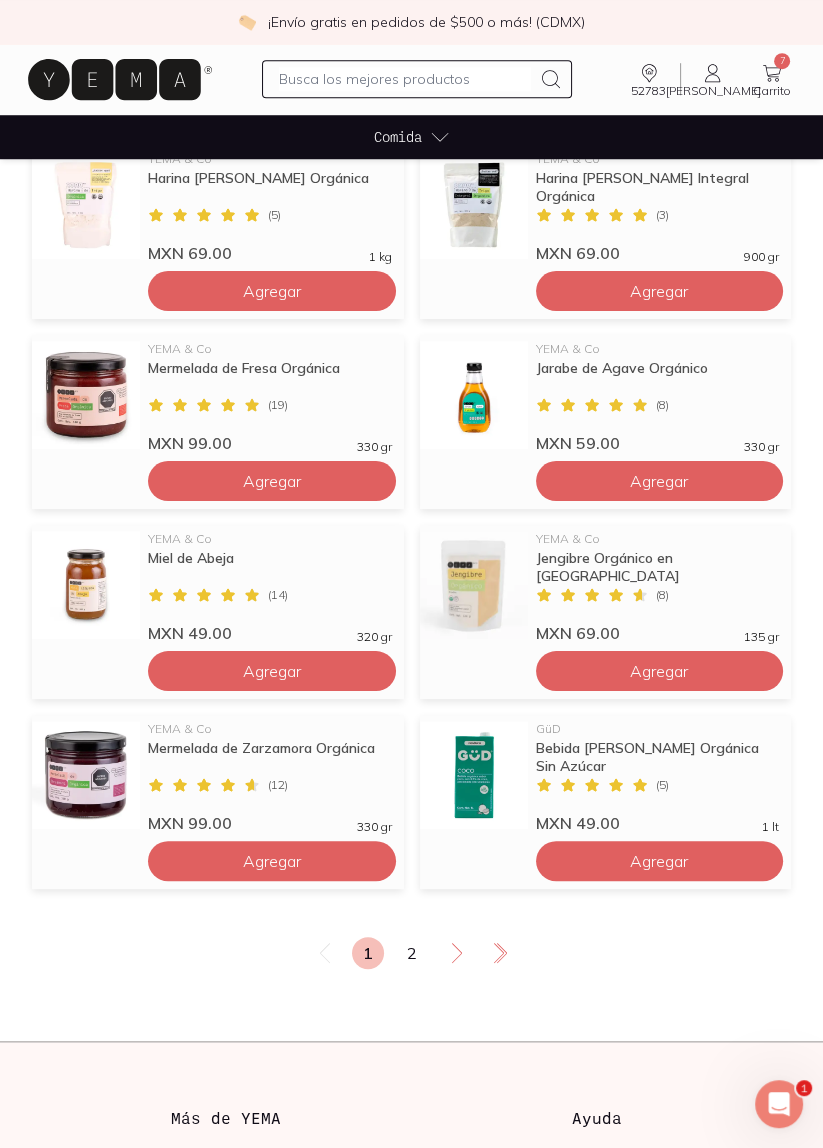click on "2" at bounding box center [412, 953] 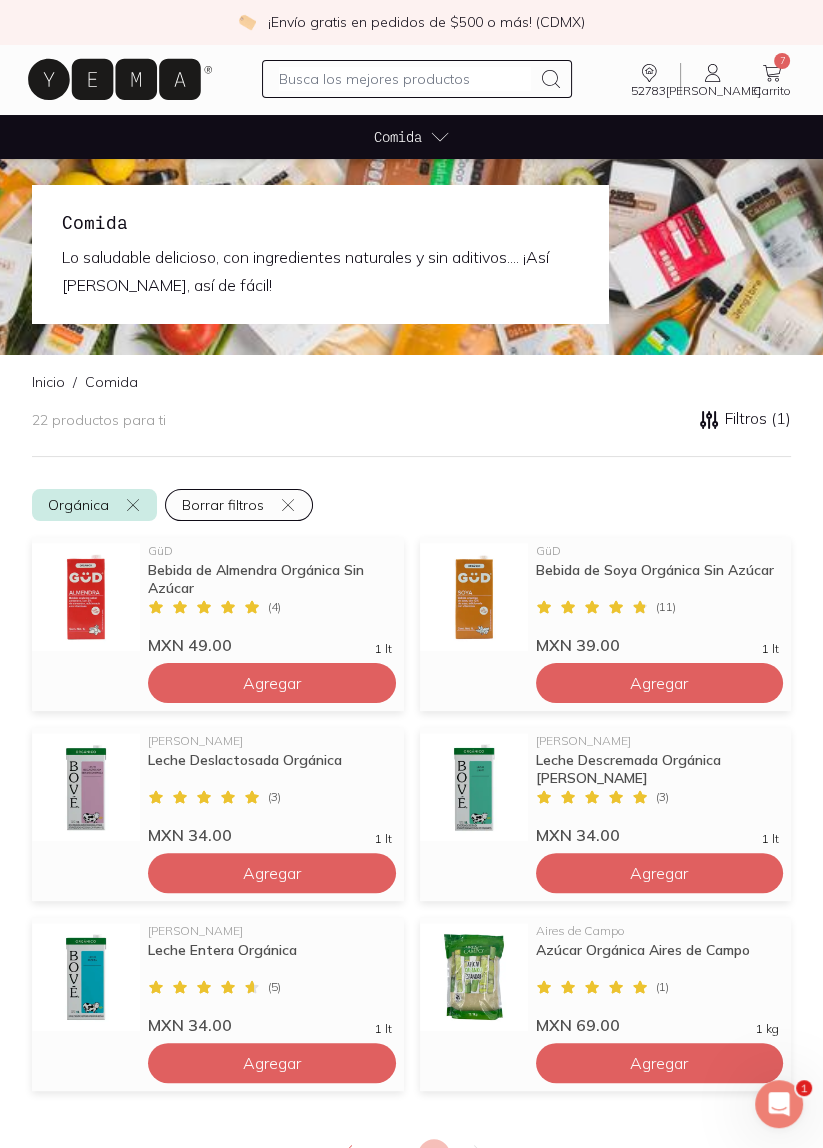 scroll, scrollTop: 0, scrollLeft: 0, axis: both 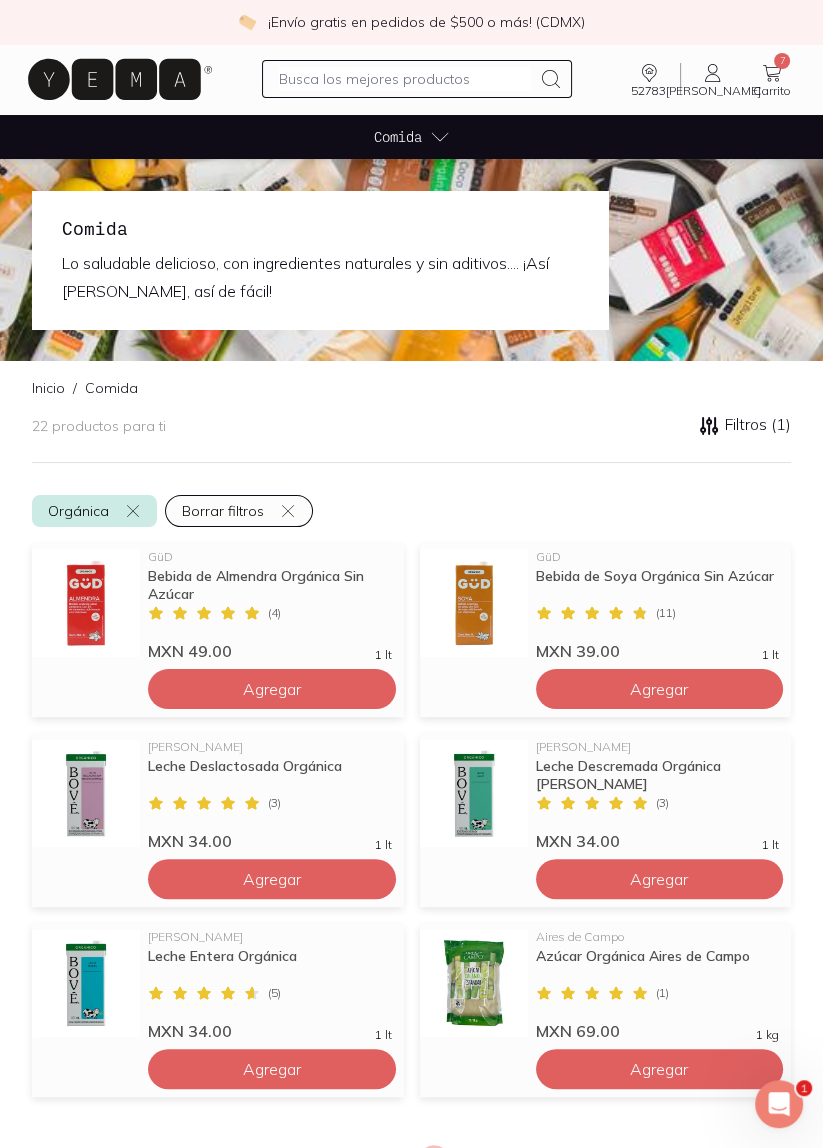 click 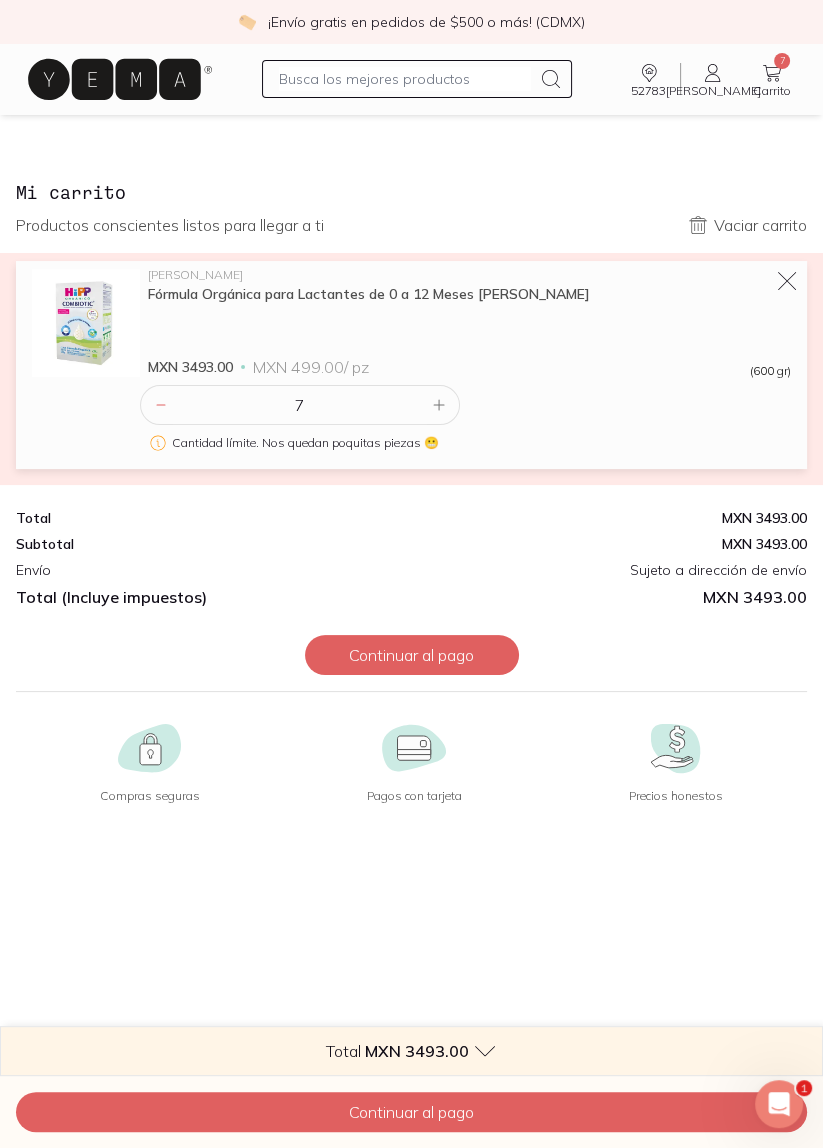 click on "Continuar al pago" at bounding box center [412, 655] 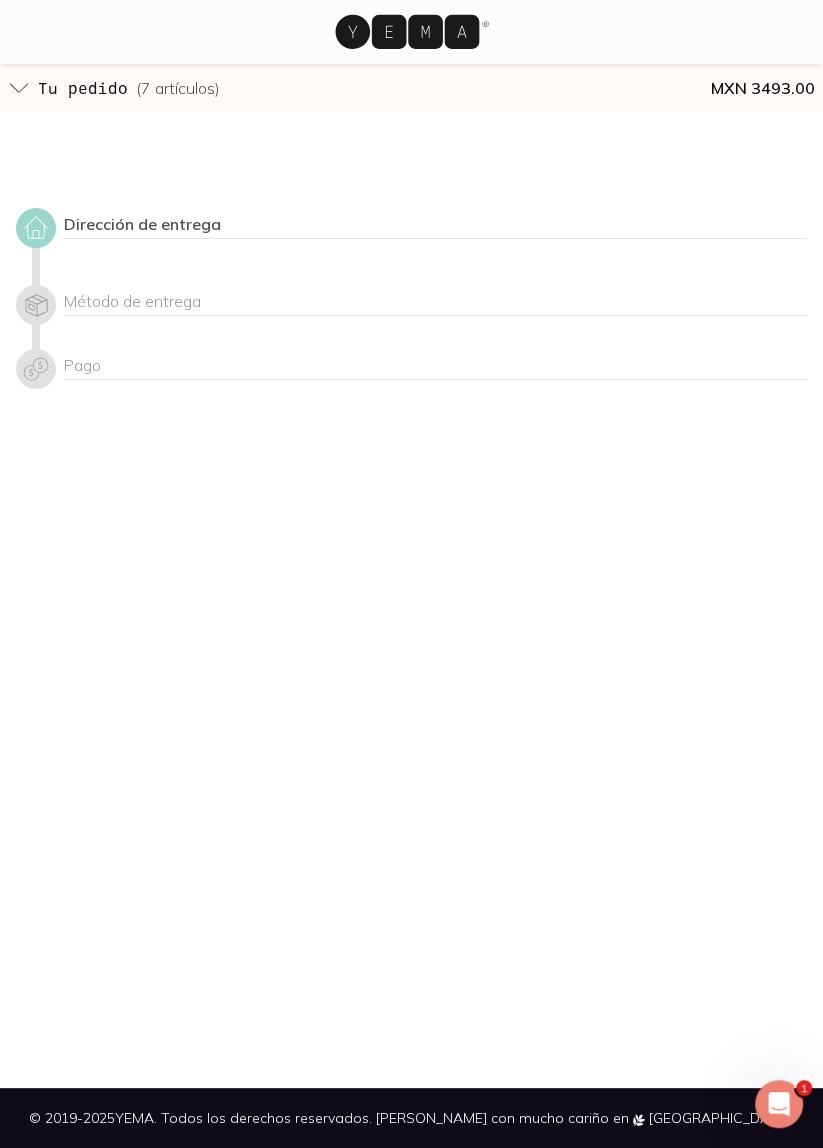 click on "Dirección de entrega Método de entrega Pago" at bounding box center [411, 294] 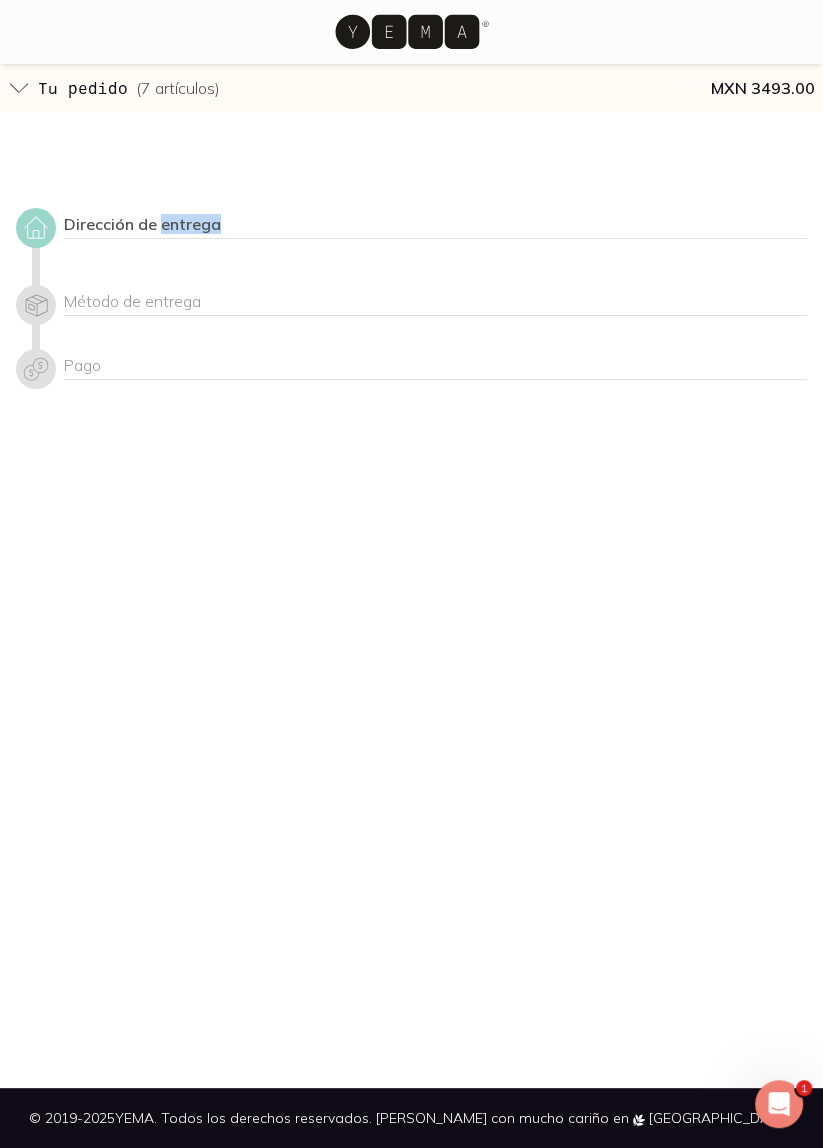 click on "Dirección de entrega" at bounding box center (435, 226) 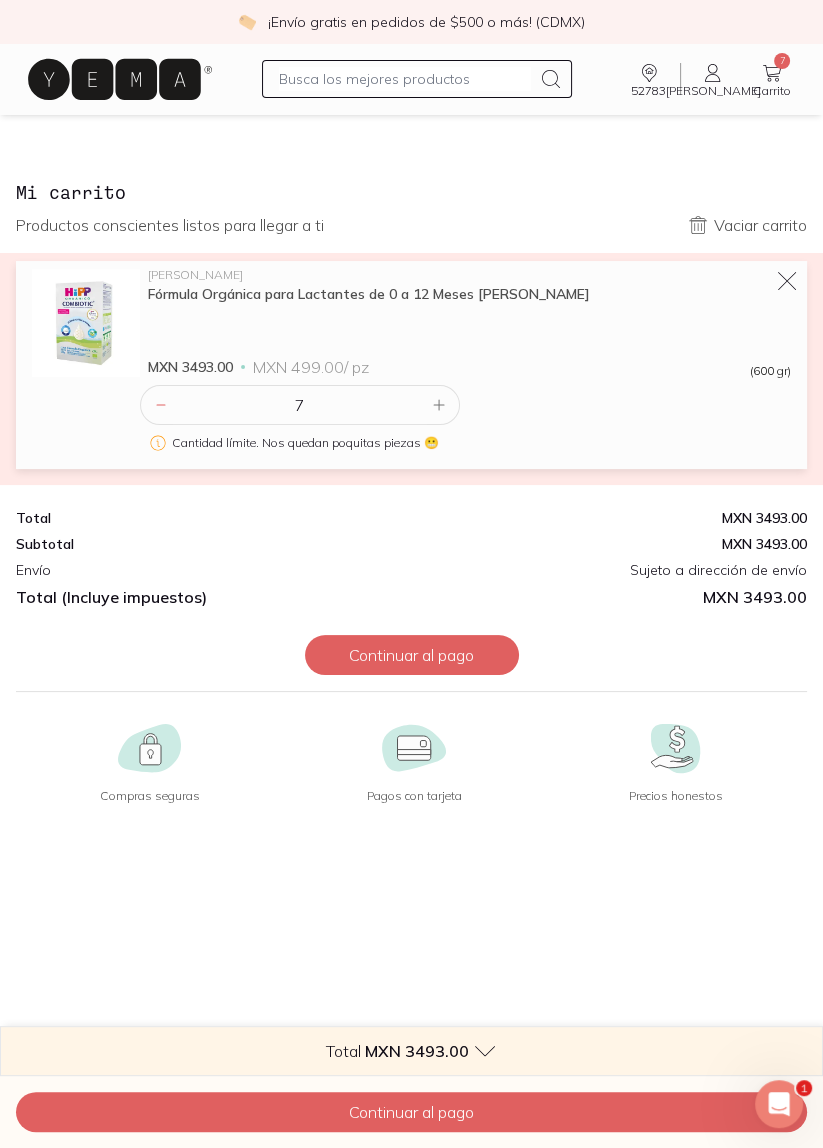 click 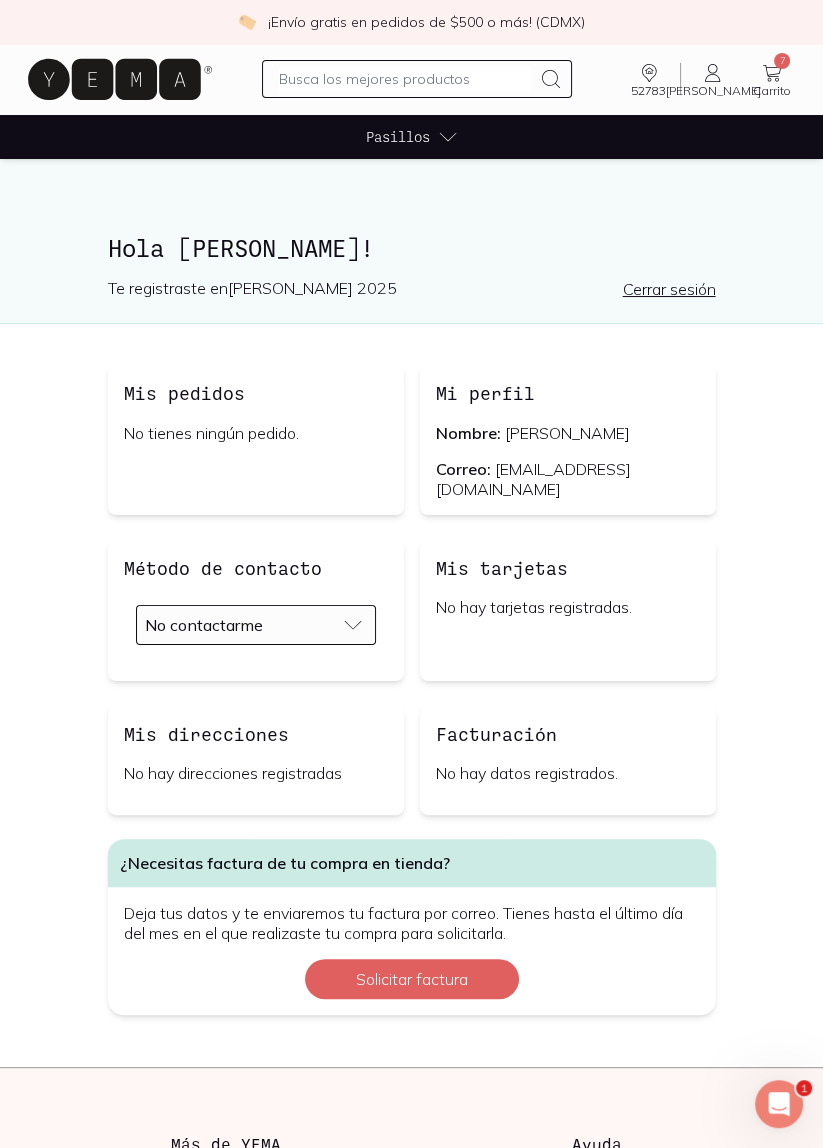 click on "Mis direcciones No hay direcciones registradas" at bounding box center [256, 760] 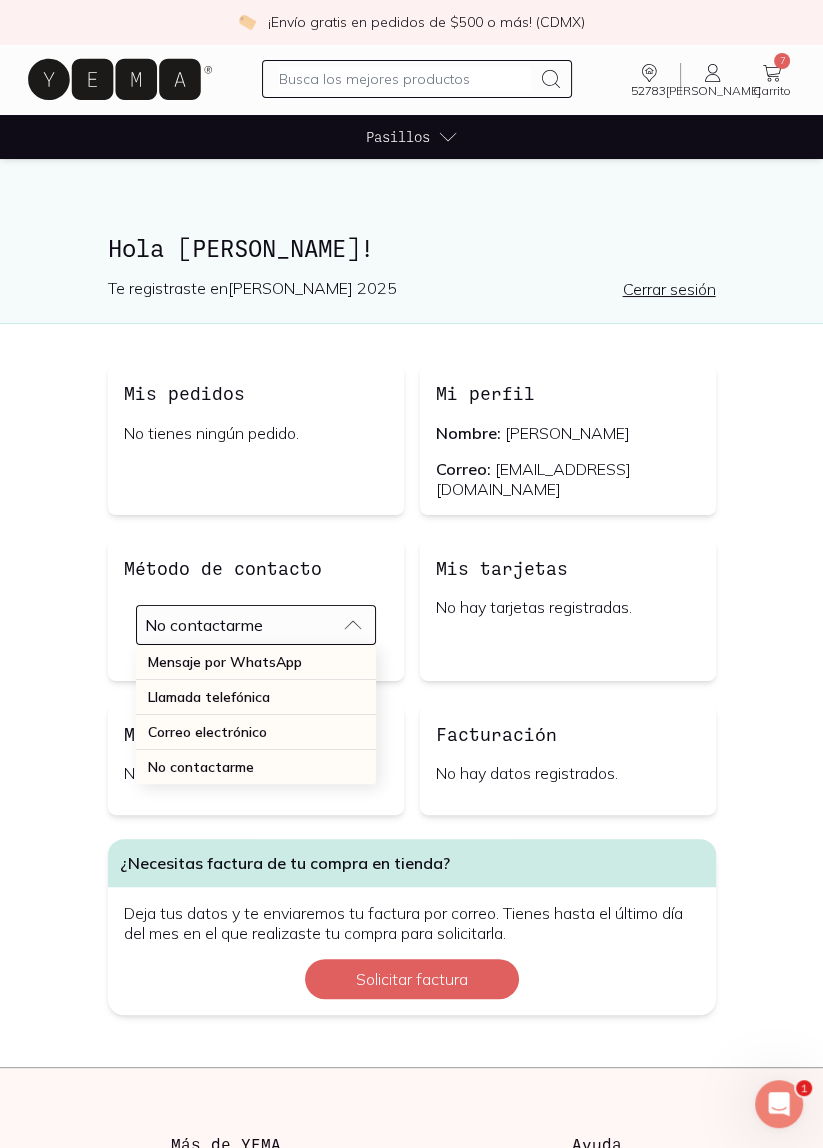 click on "Método de contacto" at bounding box center [256, 568] 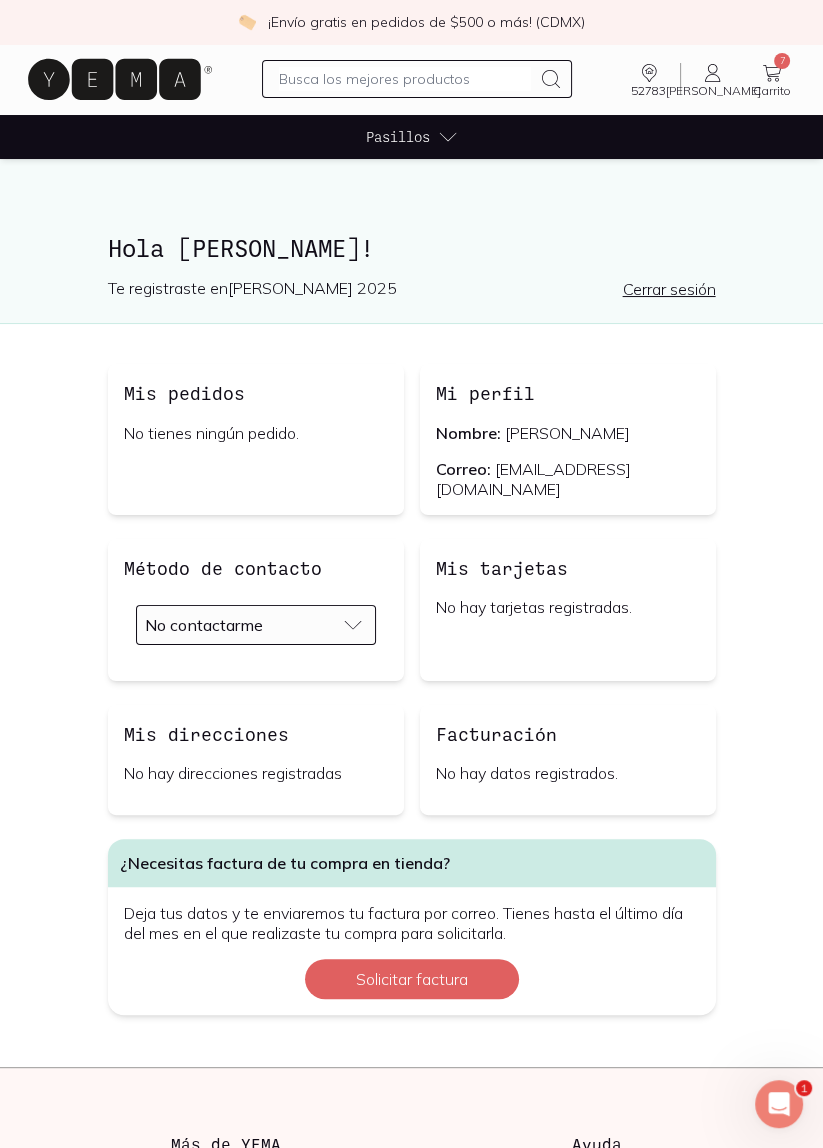 click on "Mis direcciones No hay direcciones registradas" at bounding box center (256, 760) 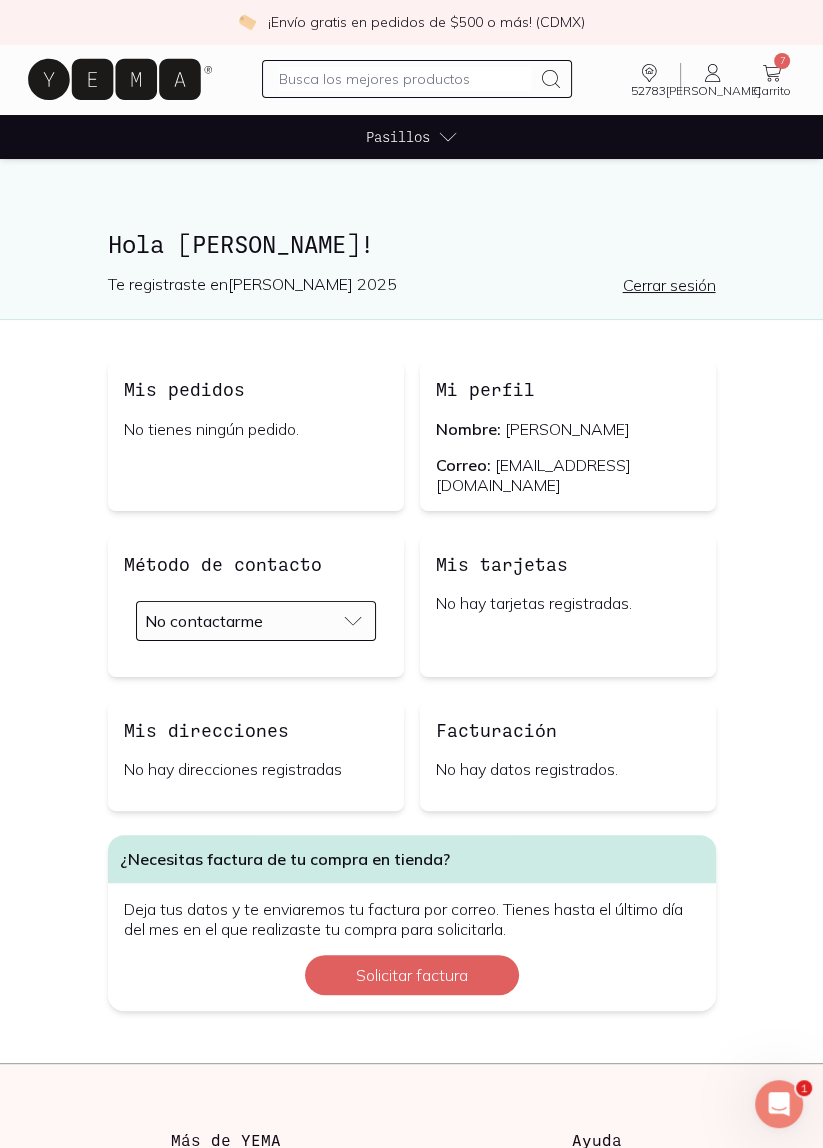 click on "Deja tus datos y te enviaremos tu factura por correo. Tienes hasta el último día del mes en el que realizaste tu compra para solicitarla." at bounding box center [412, 919] 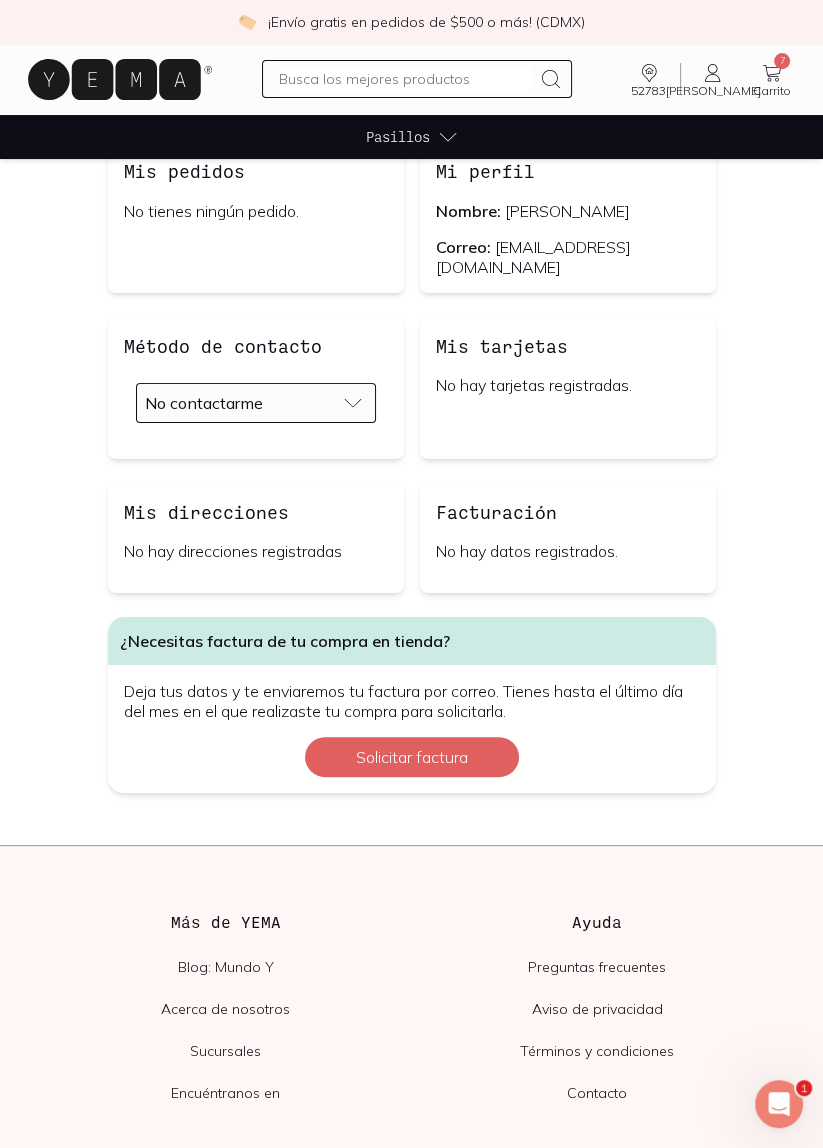 scroll, scrollTop: 0, scrollLeft: 0, axis: both 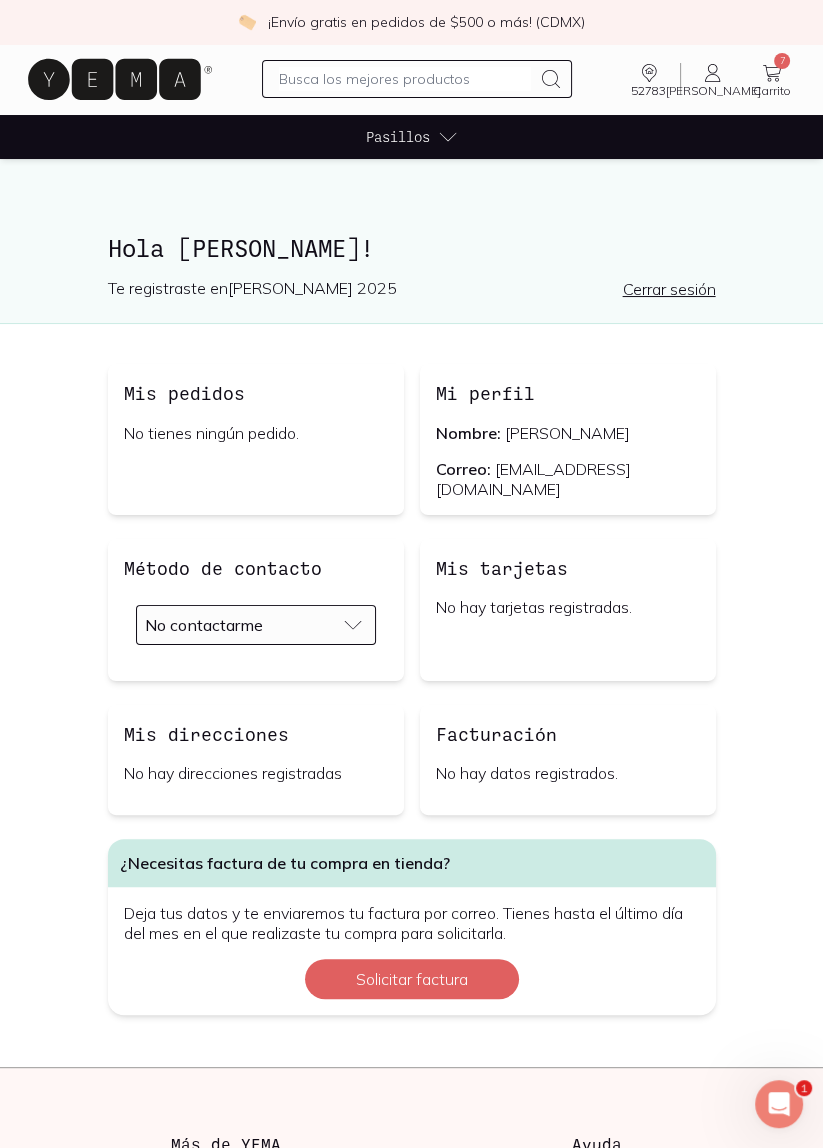 click on "Paola" at bounding box center [567, 433] 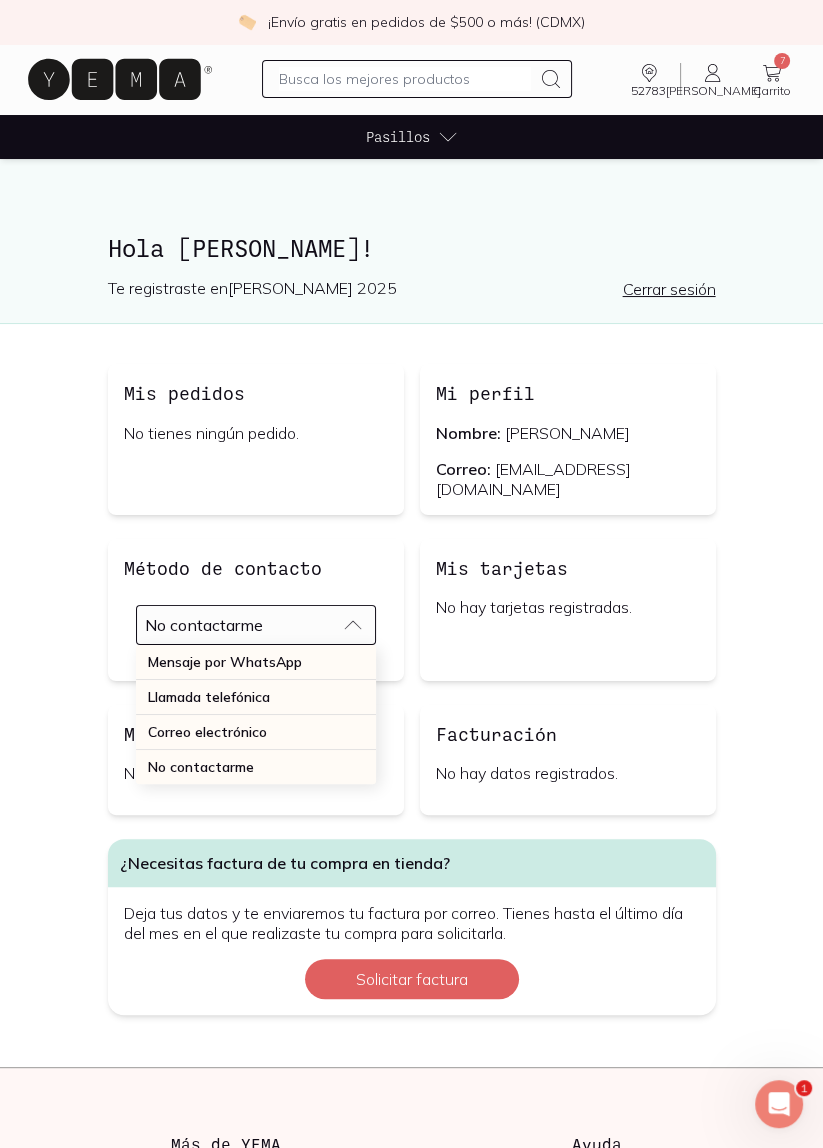click on "No contactarme" at bounding box center (240, 625) 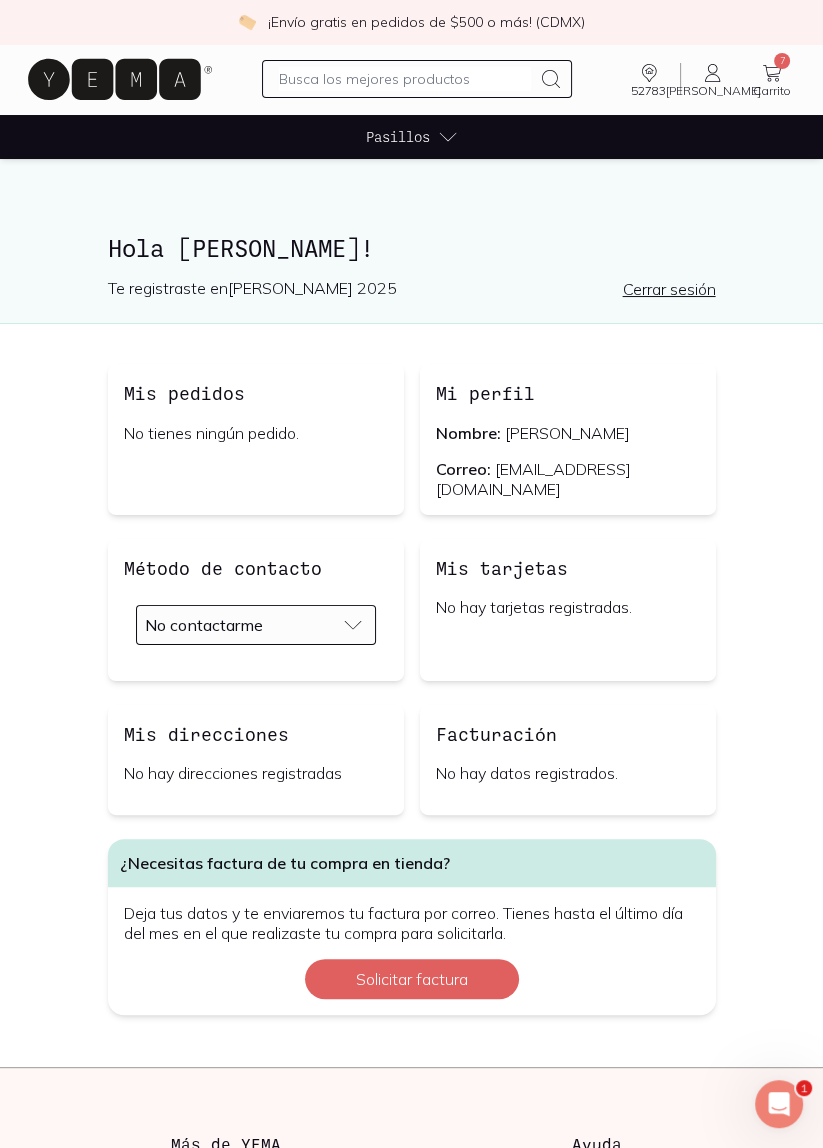 click on "No contactarme" at bounding box center [240, 625] 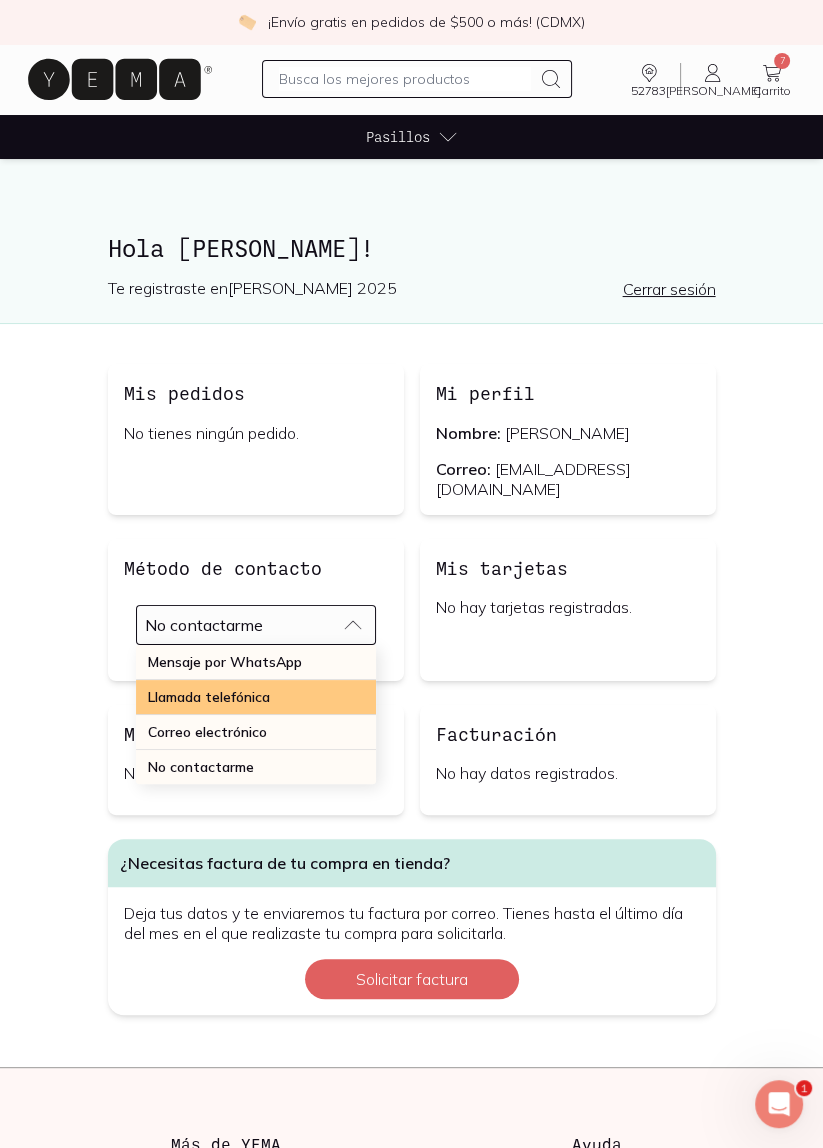 click on "Llamada telefónica" at bounding box center (256, 697) 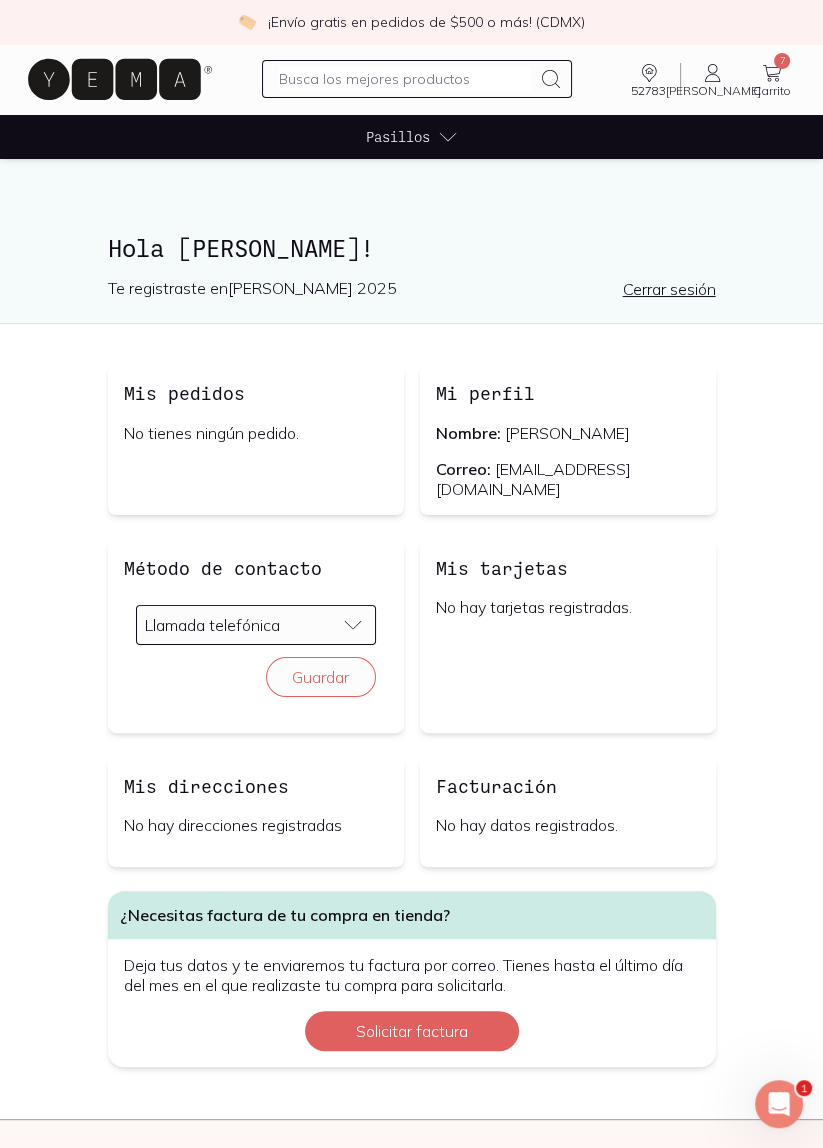 click on "Mis direcciones No hay direcciones registradas" at bounding box center [256, 812] 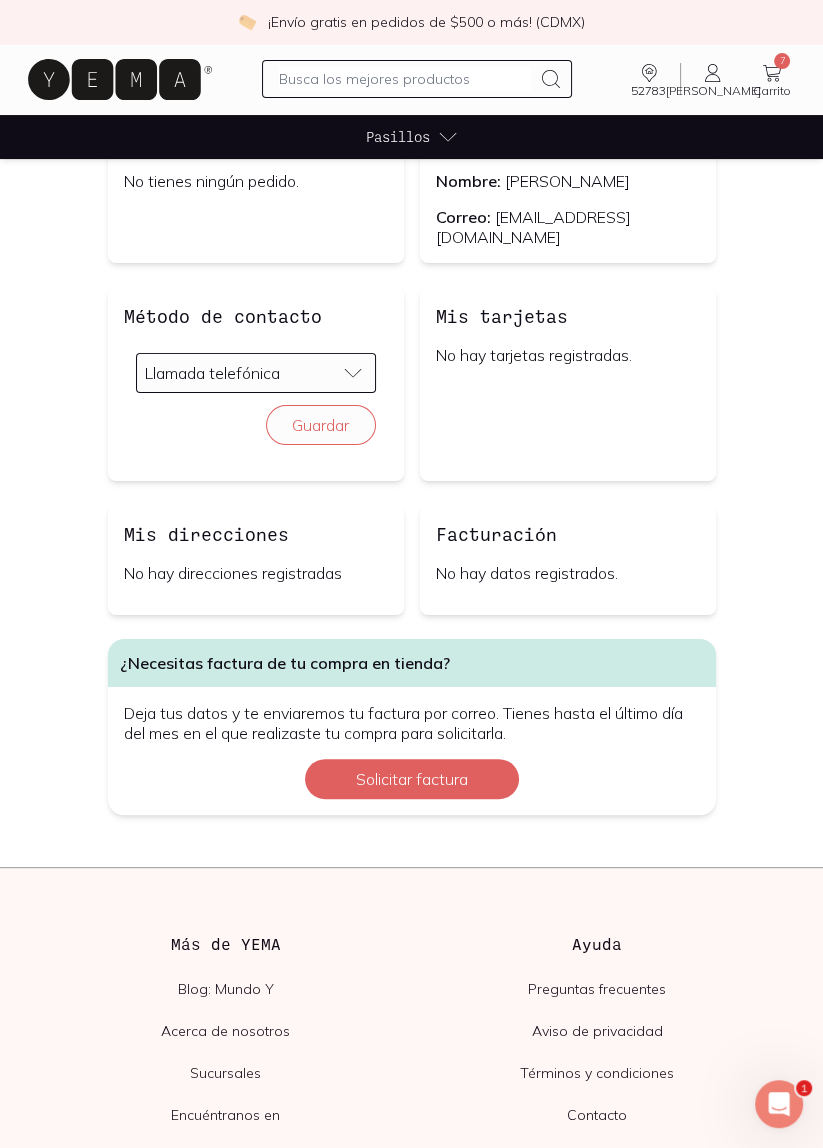 scroll, scrollTop: 0, scrollLeft: 0, axis: both 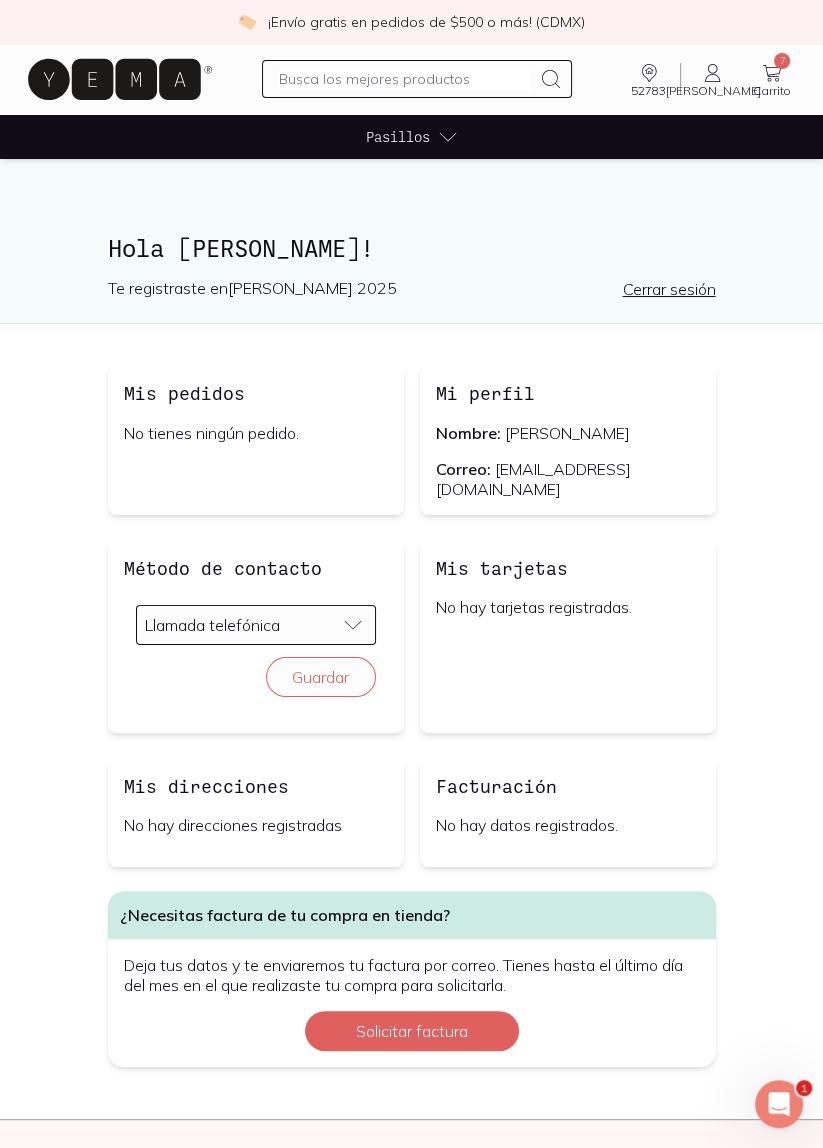 click on "Llamada telefónica" at bounding box center [256, 625] 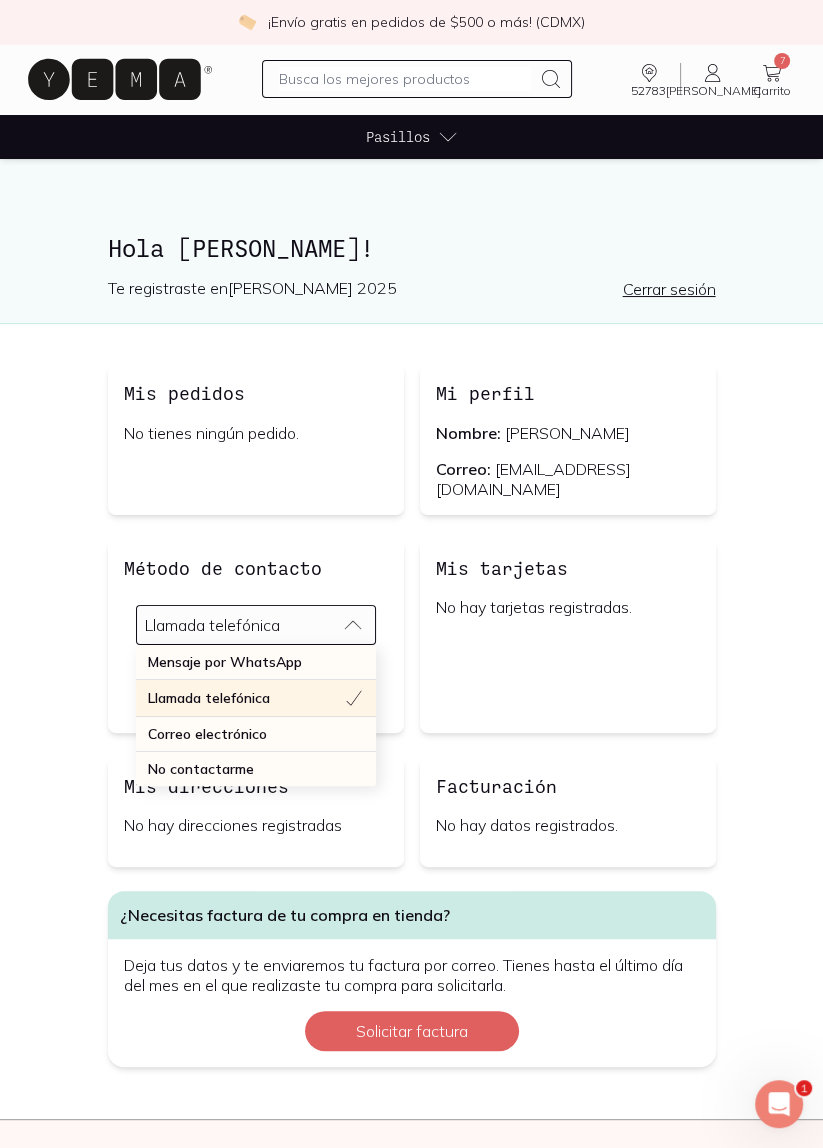 click on "Llamada telefónica" at bounding box center (256, 625) 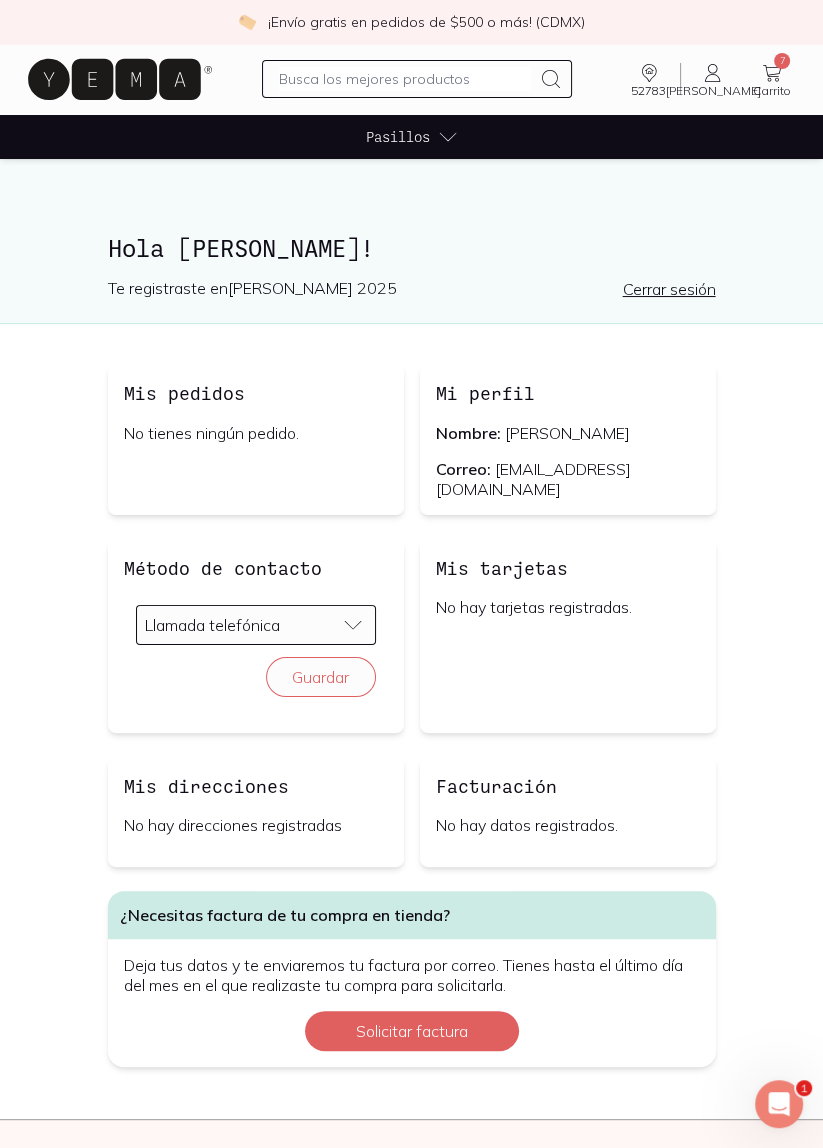 click on "Llamada telefónica" at bounding box center (256, 625) 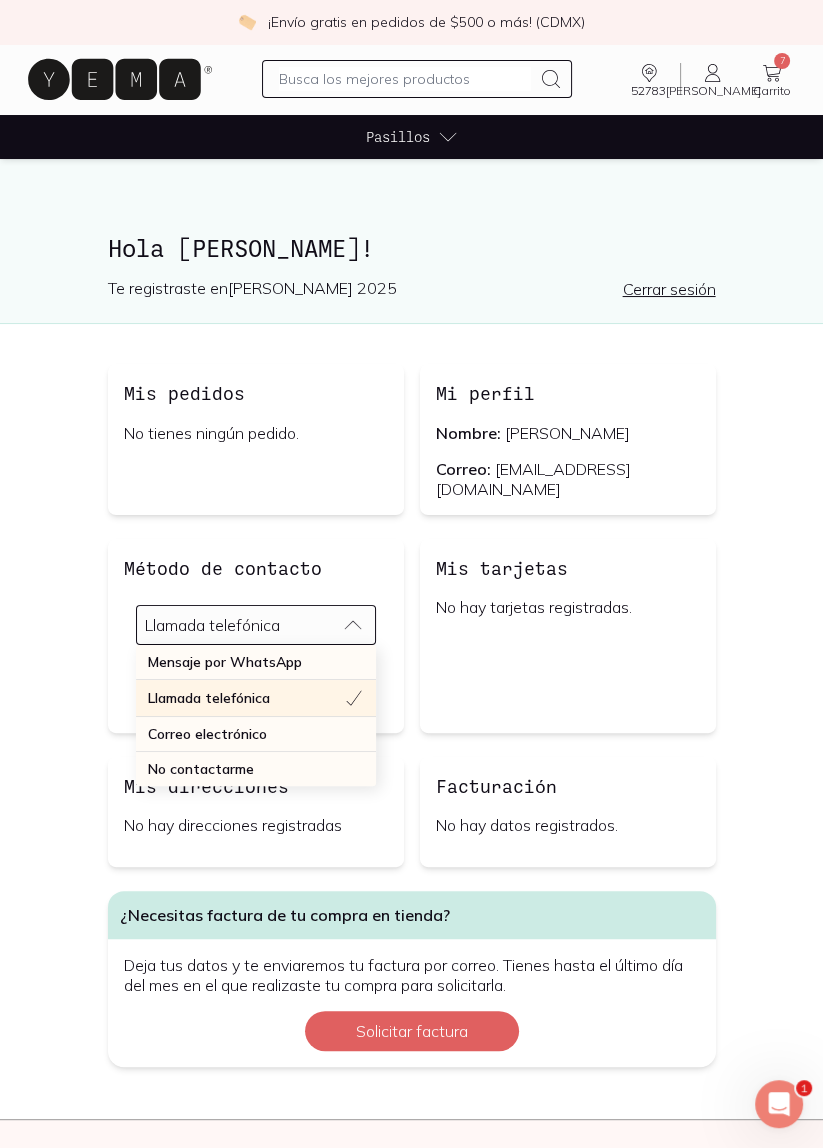click on "Mensaje por WhatsApp" at bounding box center [256, 662] 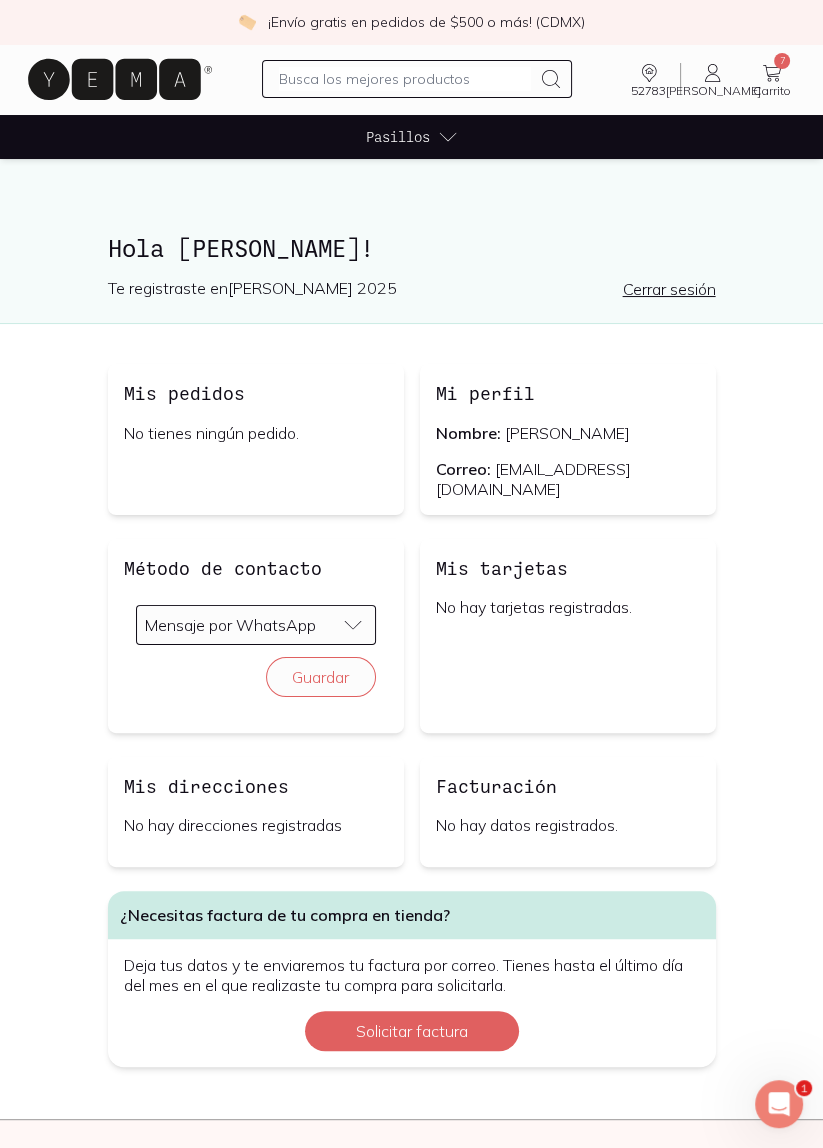 click on "Mis tarjetas No hay tarjetas registradas." at bounding box center [568, 636] 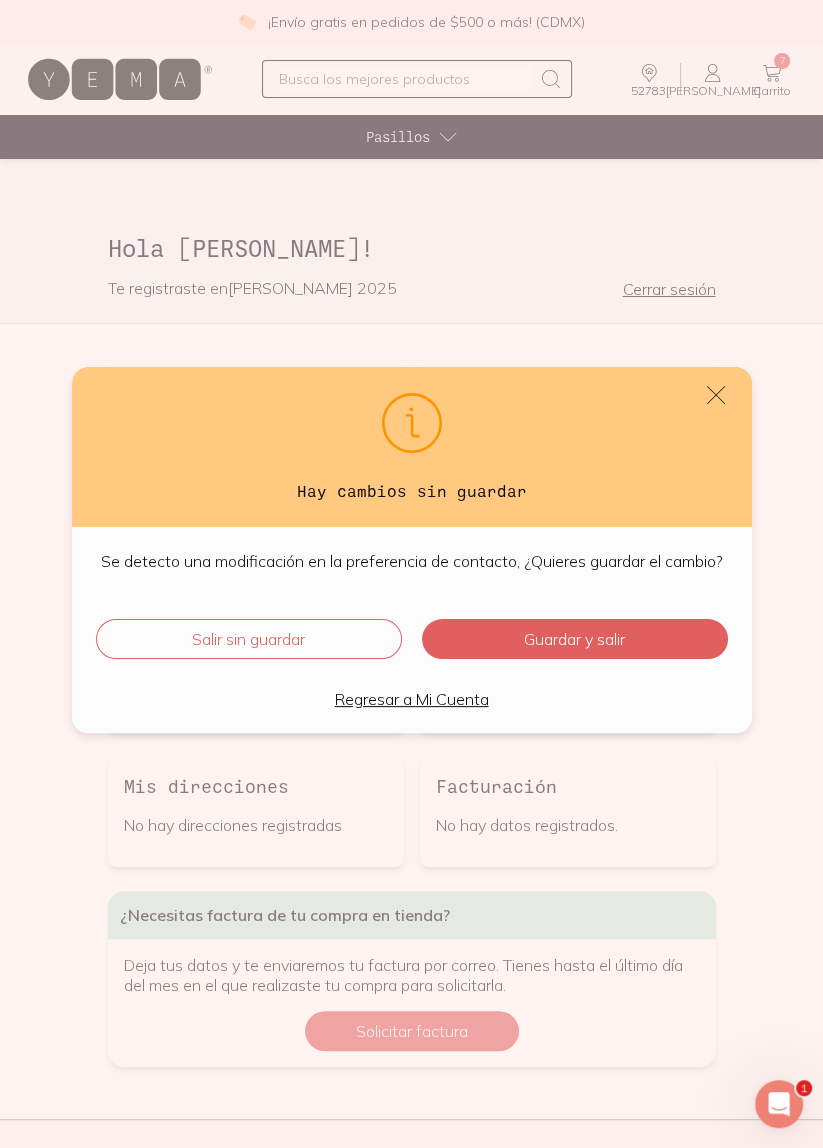 click on "Guardar y salir" at bounding box center (574, 639) 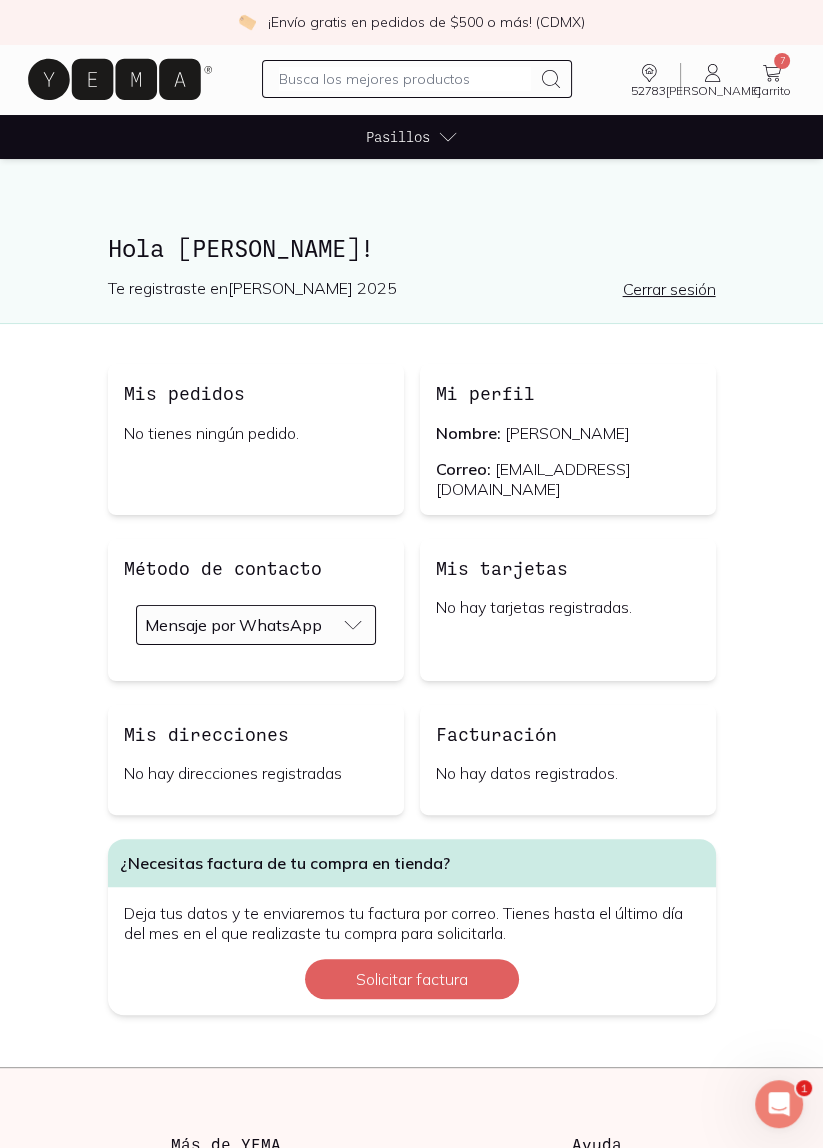 click 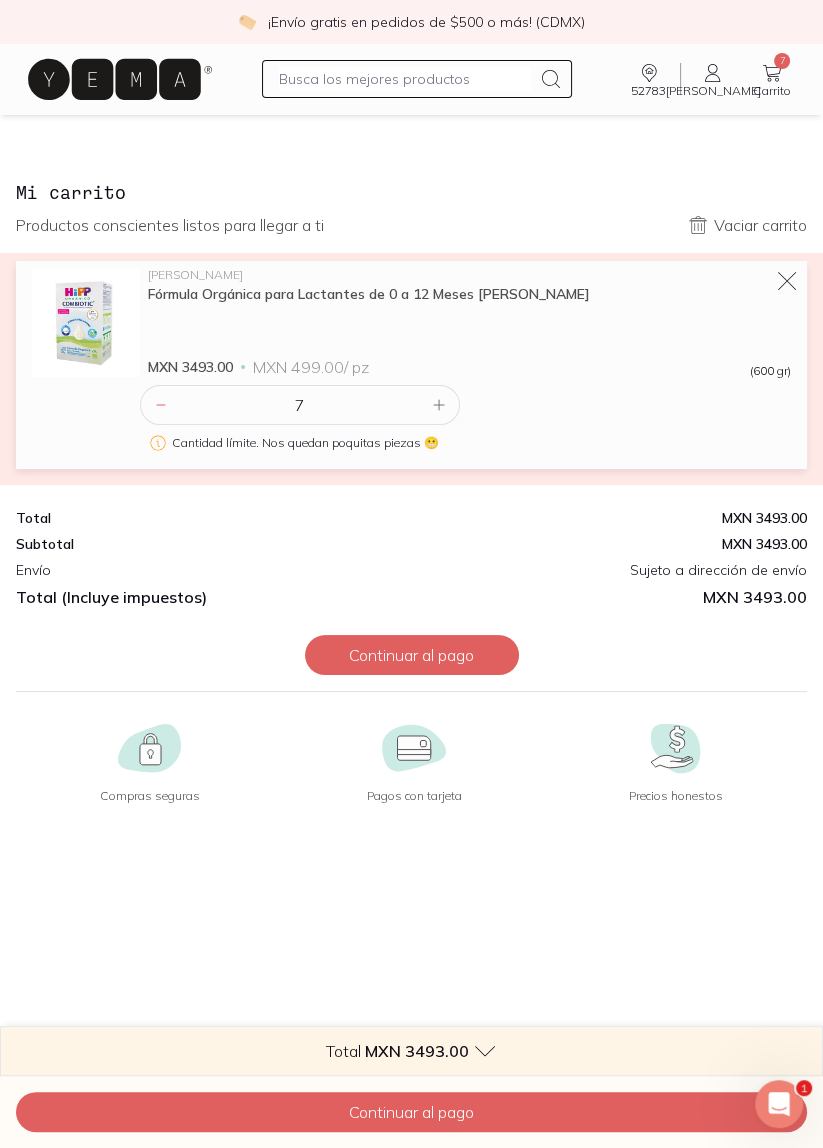 click 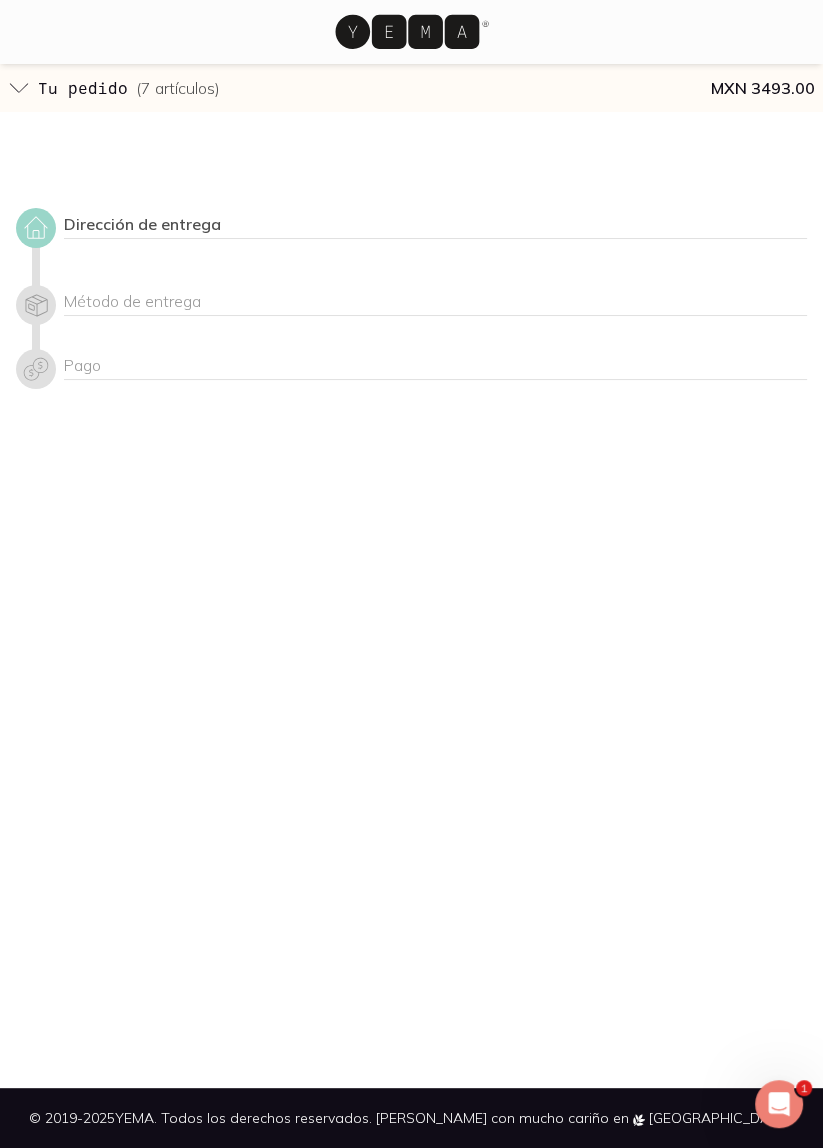 click on "Dirección de entrega" at bounding box center [435, 226] 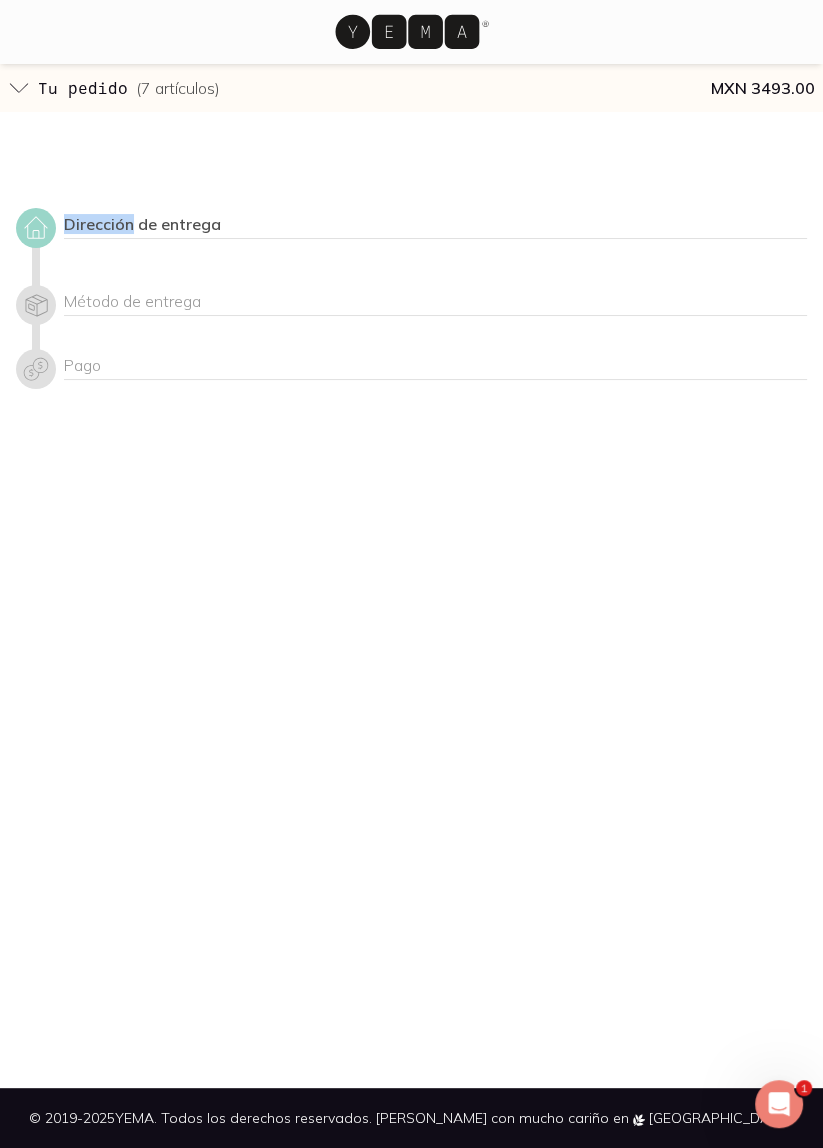 click on "Dirección de entrega" at bounding box center [435, 226] 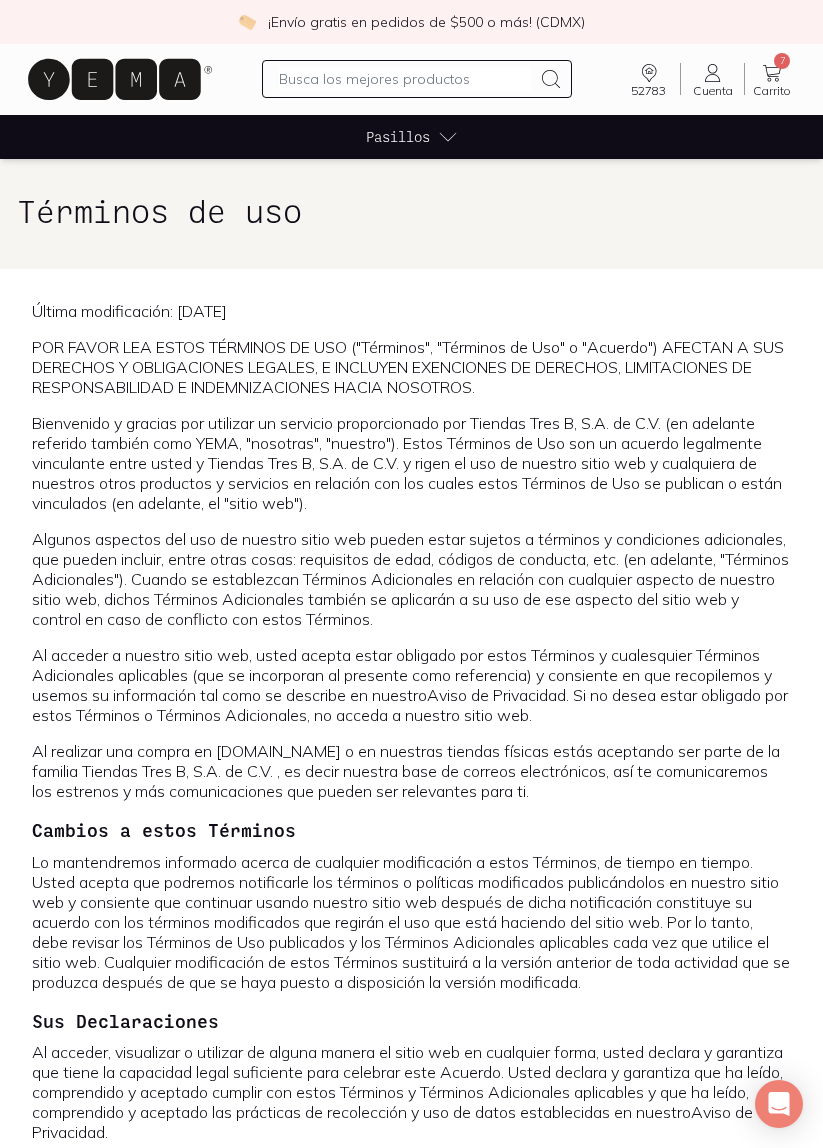 scroll, scrollTop: 3849, scrollLeft: 0, axis: vertical 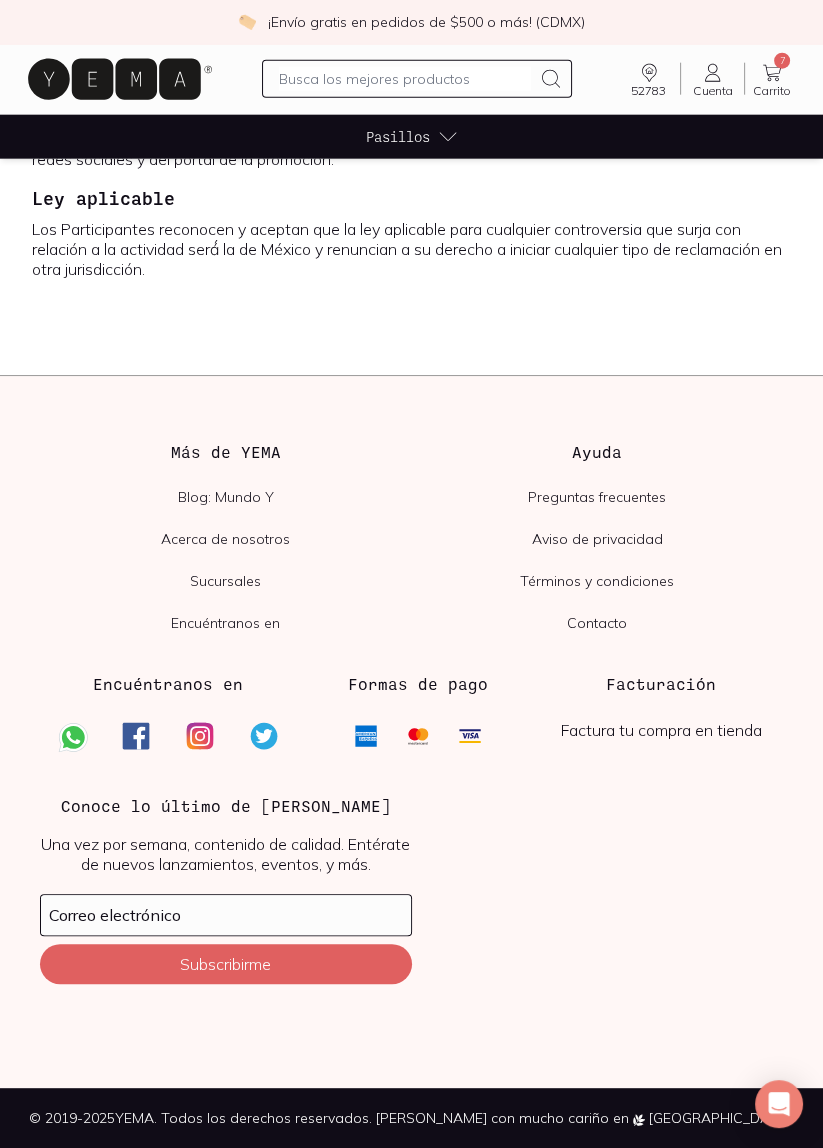 click on "Subscribirme" at bounding box center (226, 964) 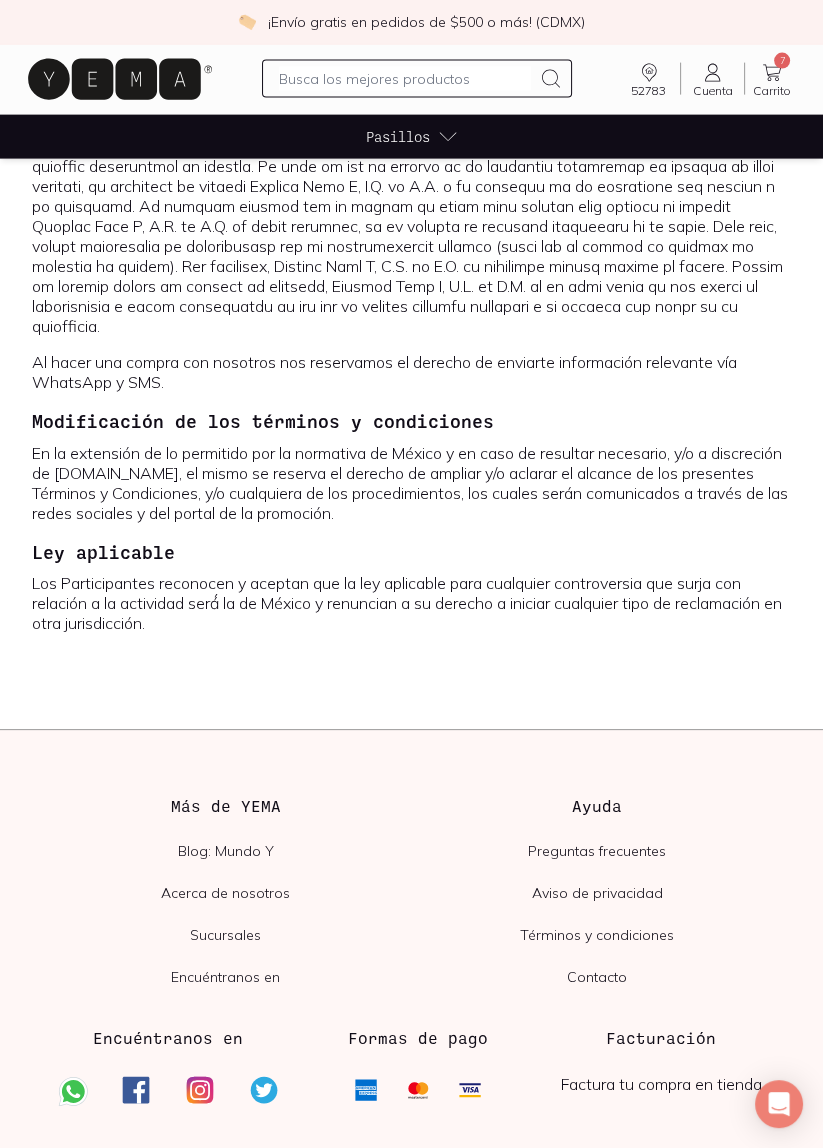 scroll, scrollTop: 9164, scrollLeft: 0, axis: vertical 